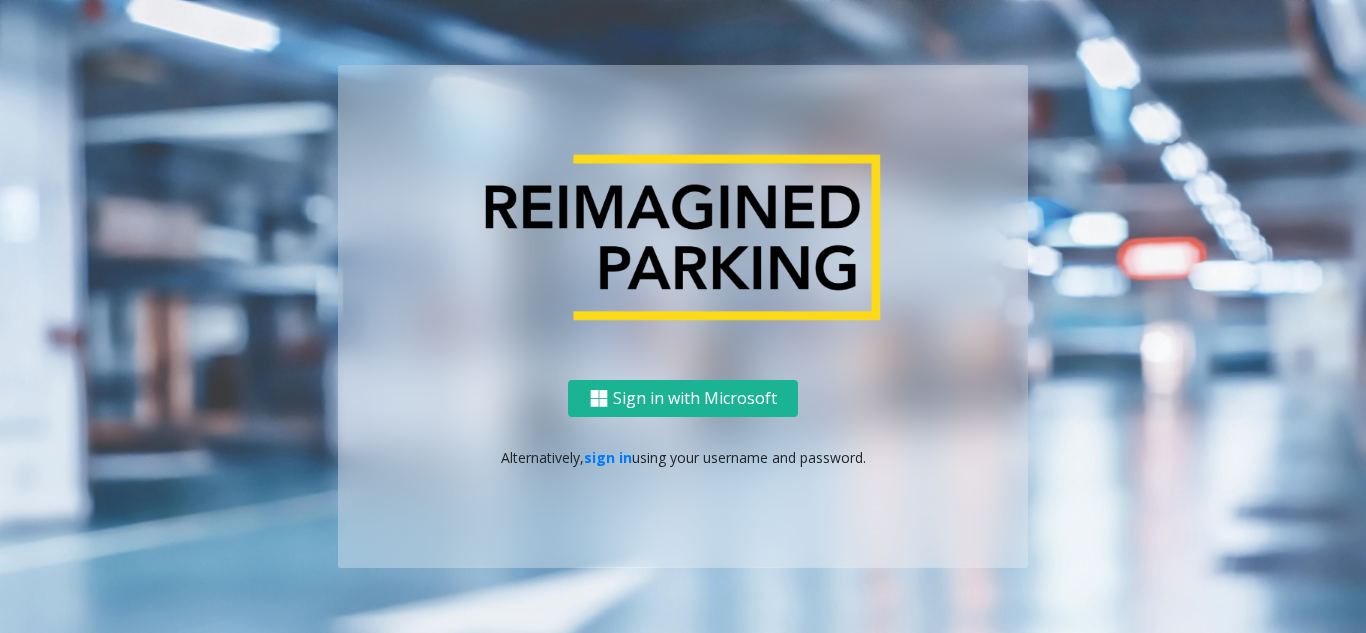 scroll, scrollTop: 0, scrollLeft: 0, axis: both 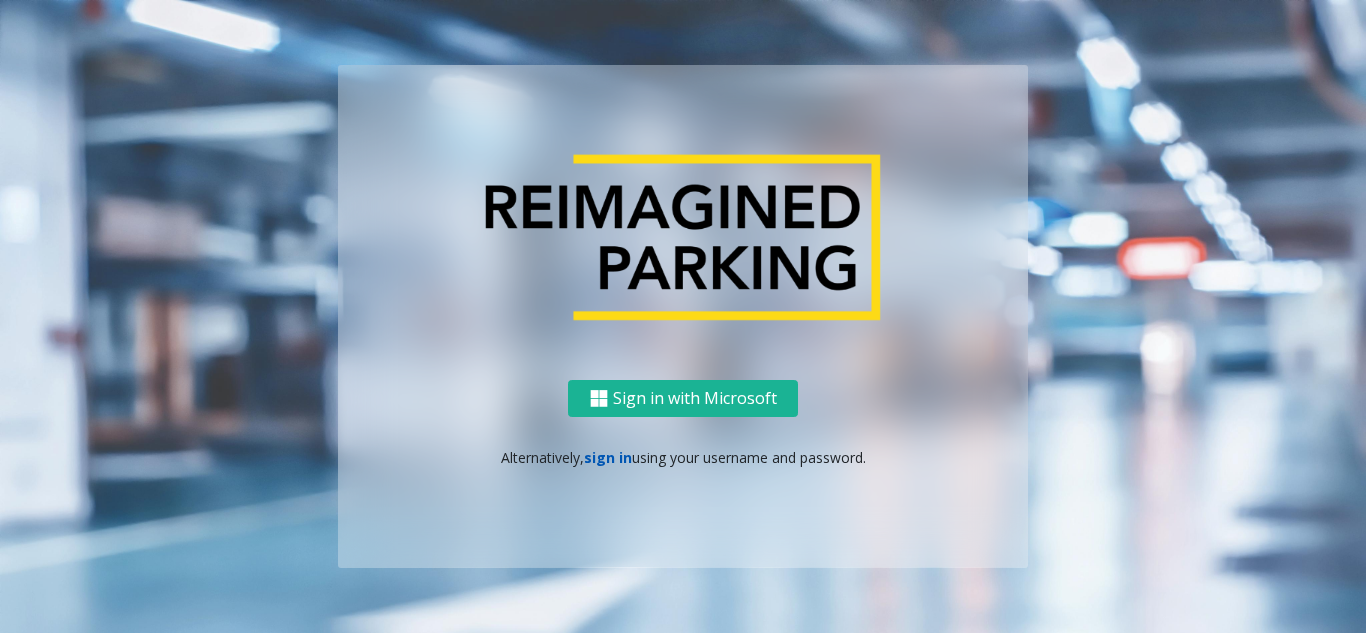 click on "sign in" 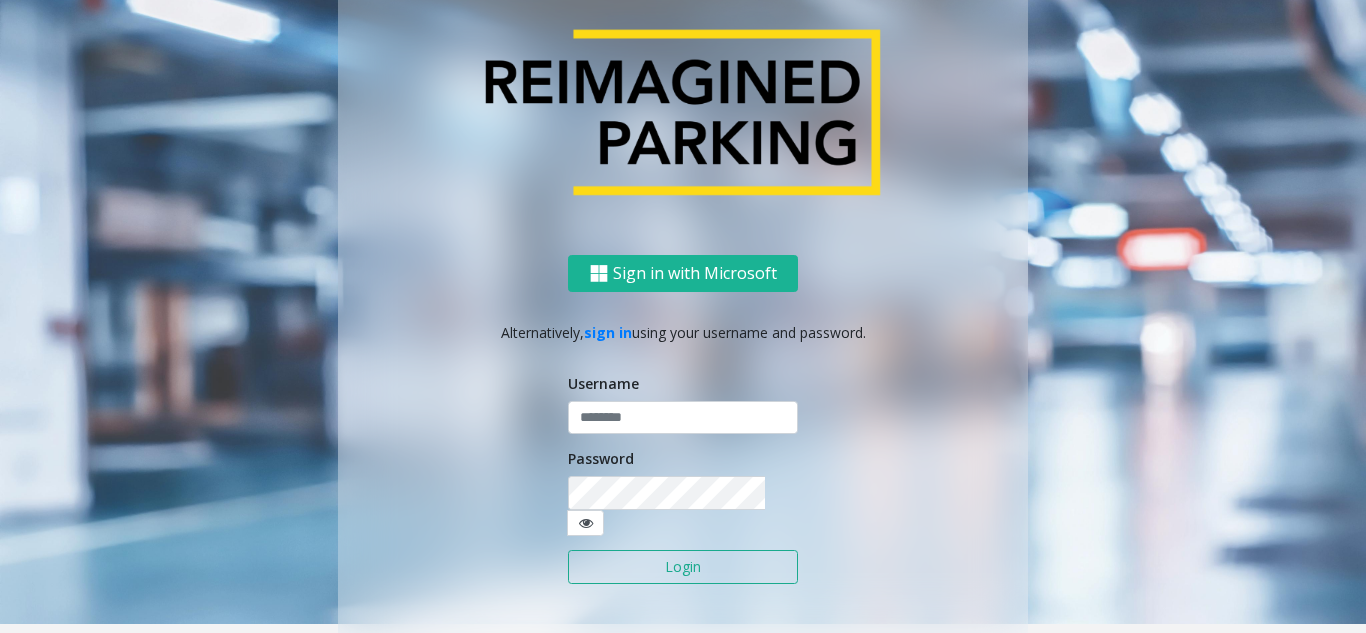 scroll, scrollTop: 37, scrollLeft: 0, axis: vertical 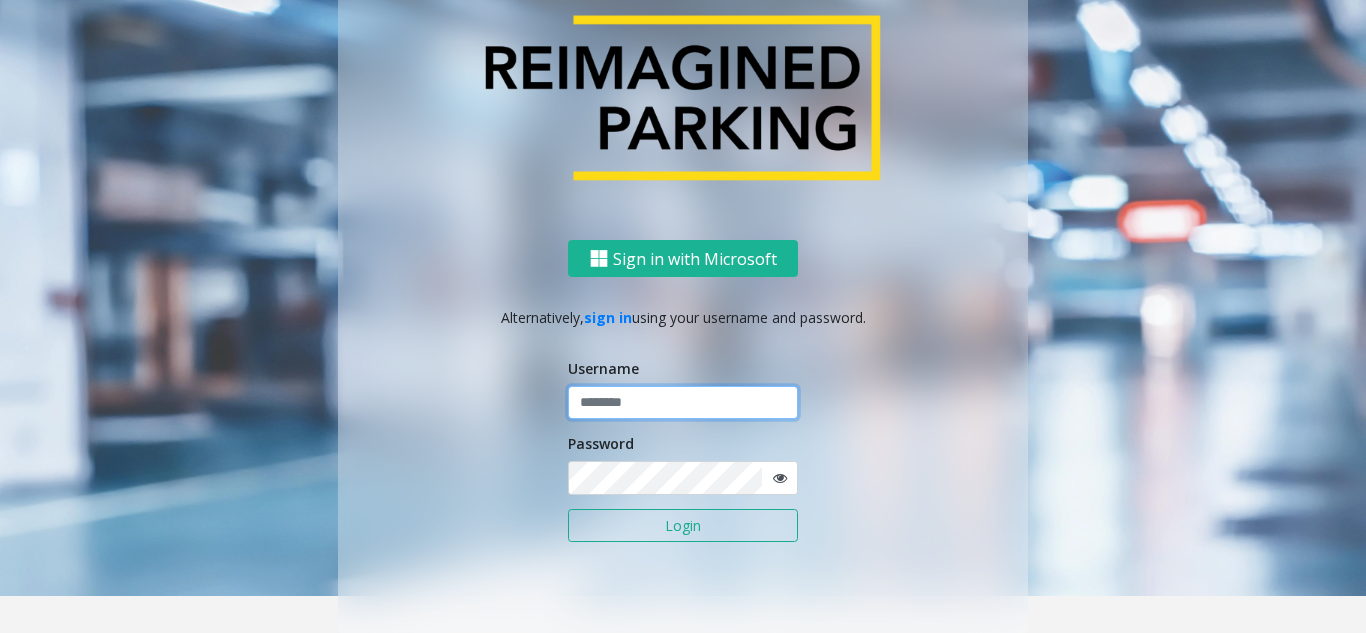 click 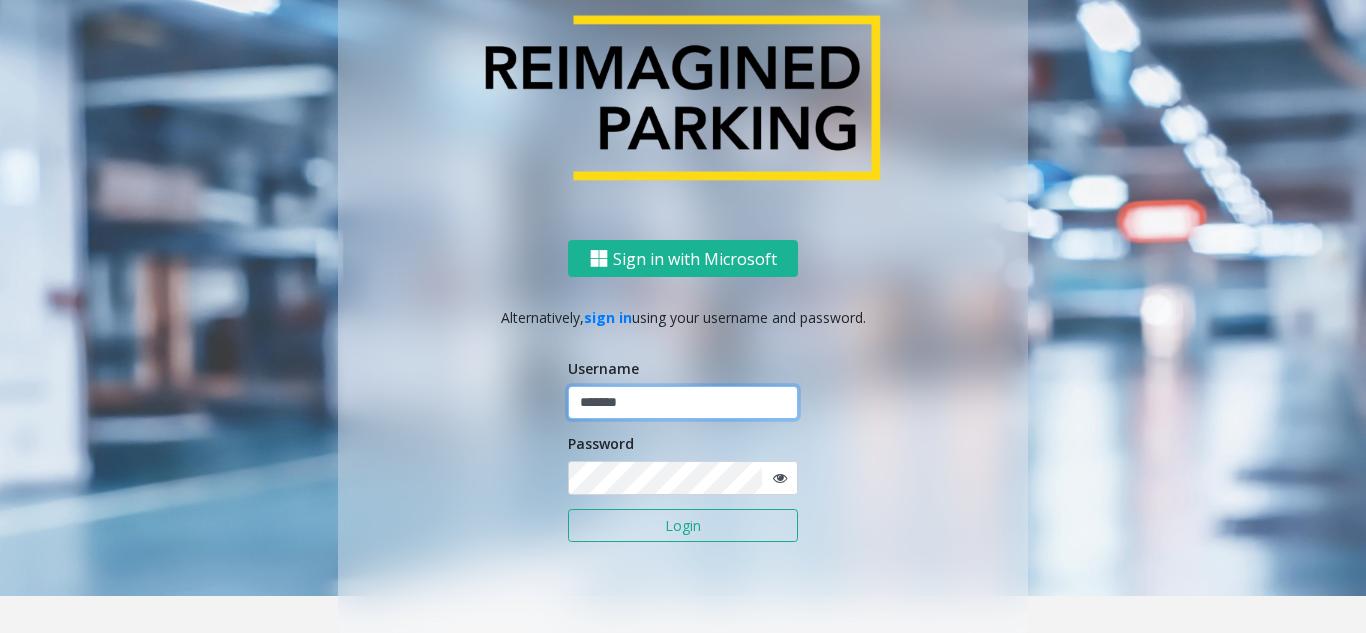 type on "*******" 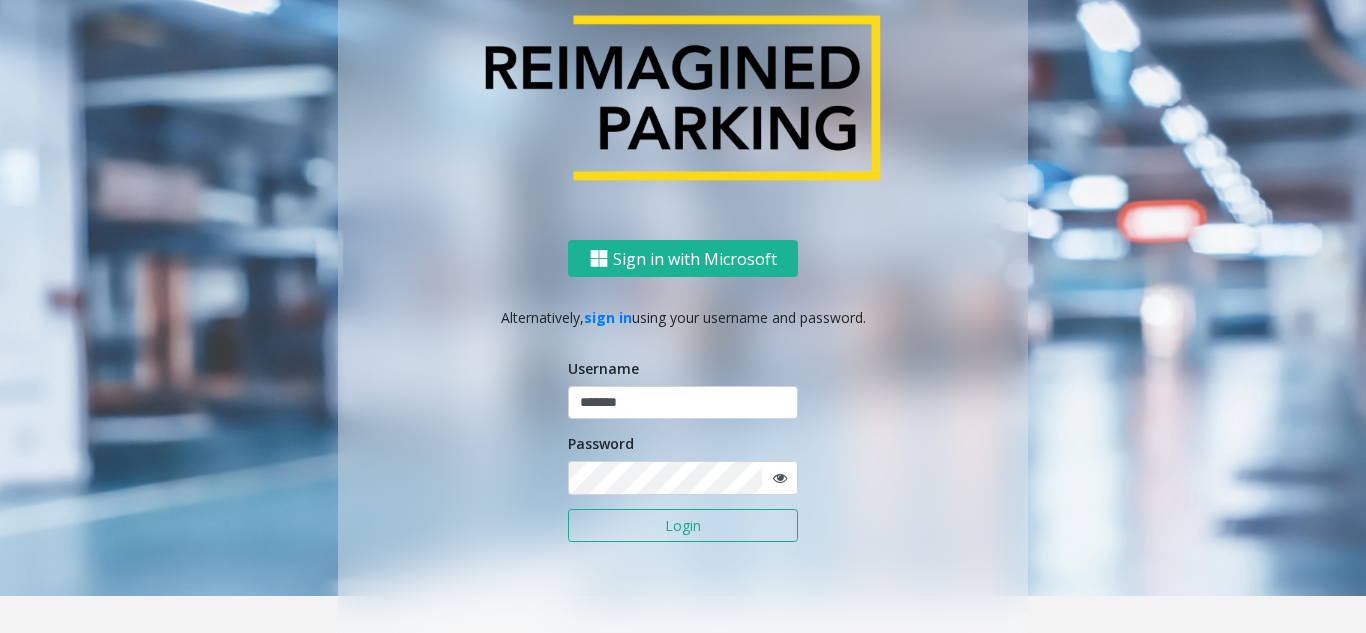 click on "Login" 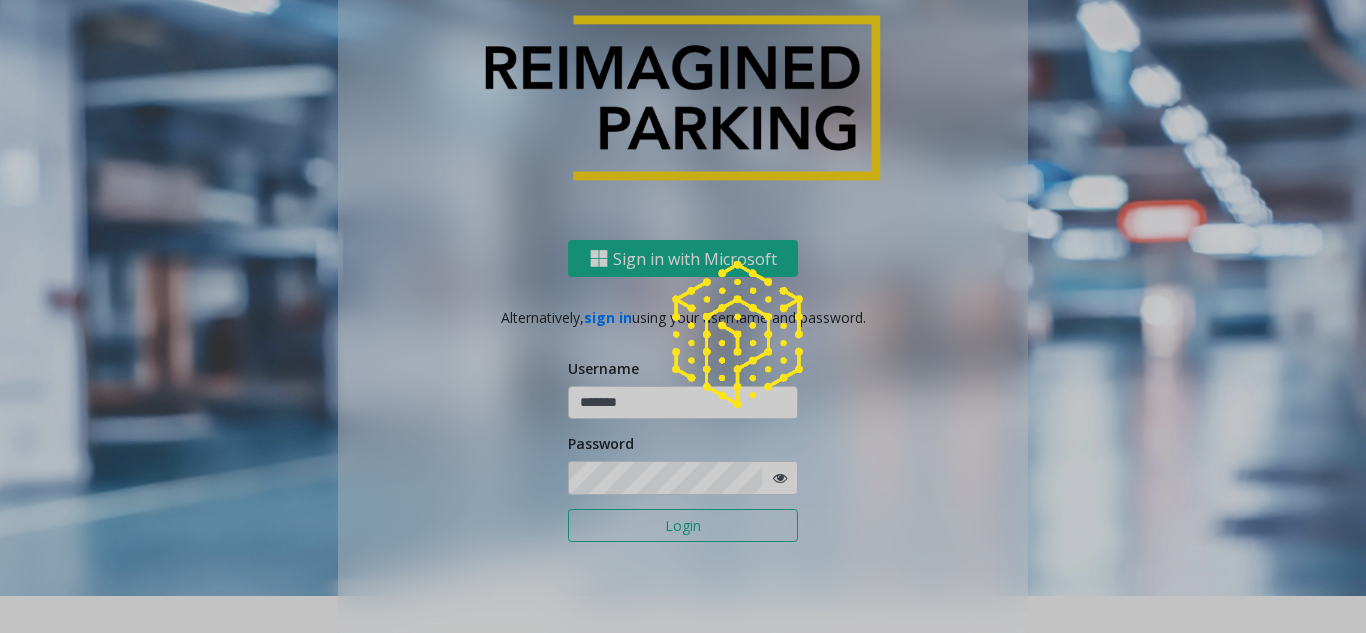 scroll, scrollTop: 0, scrollLeft: 0, axis: both 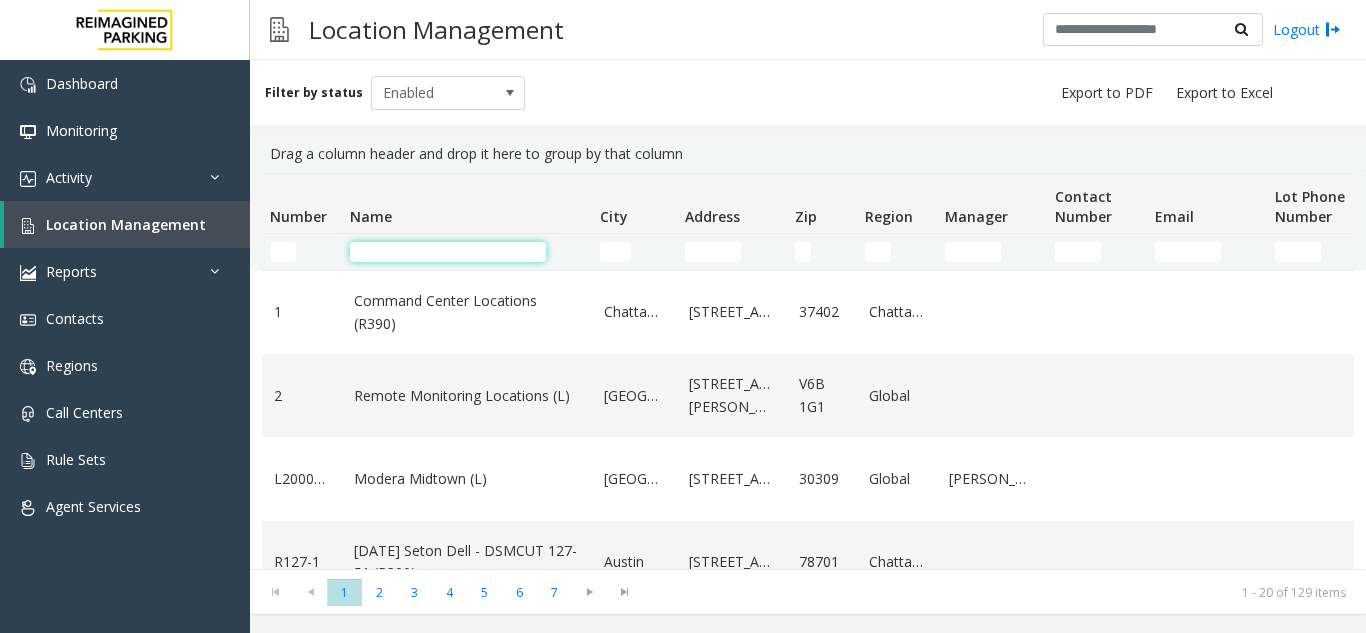 click 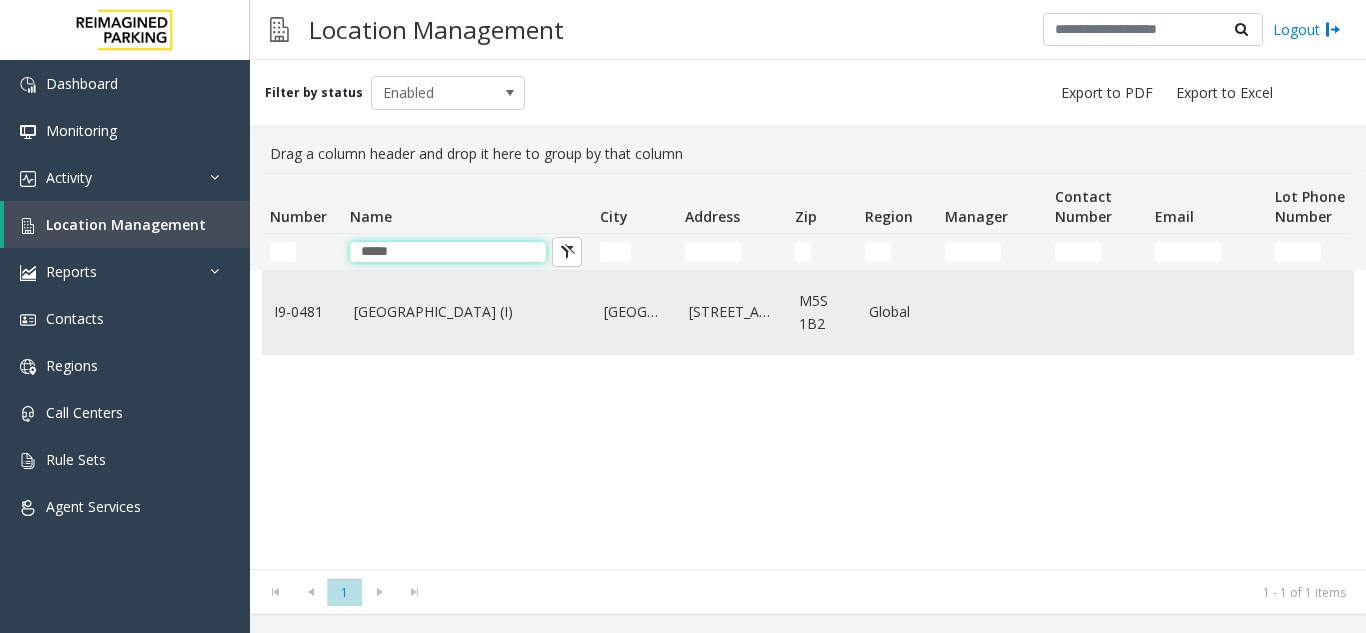 type on "*****" 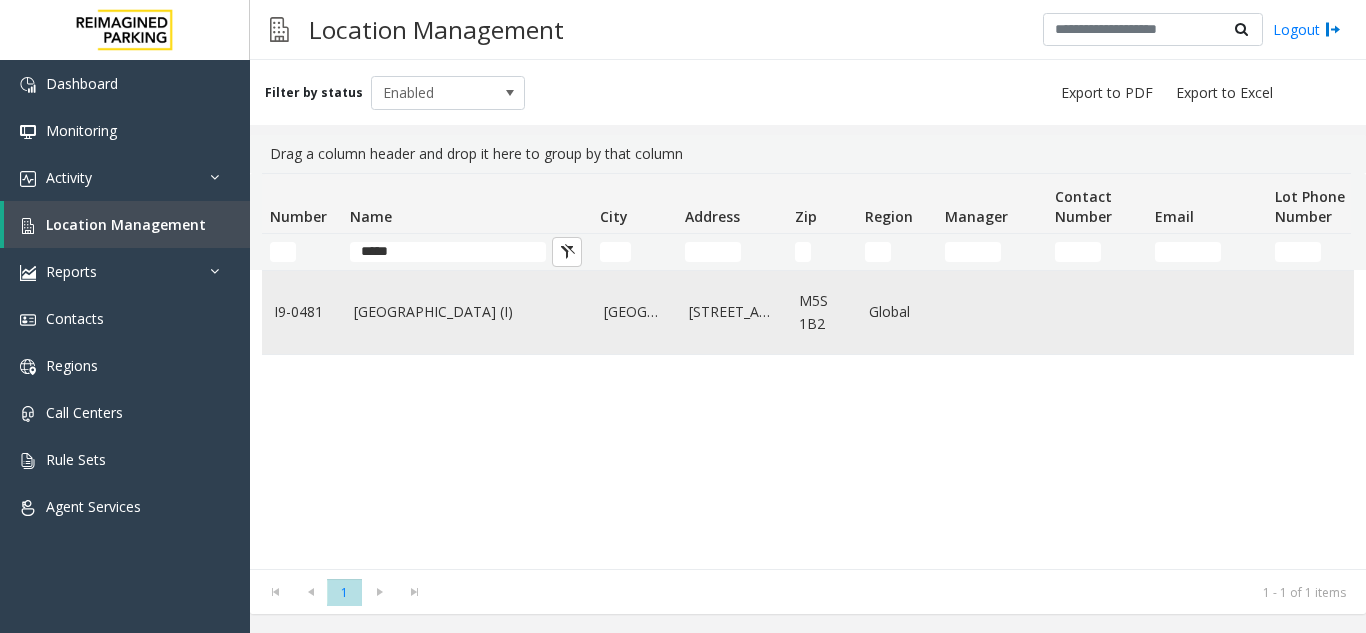 click on "Women's College Hospital (I)" 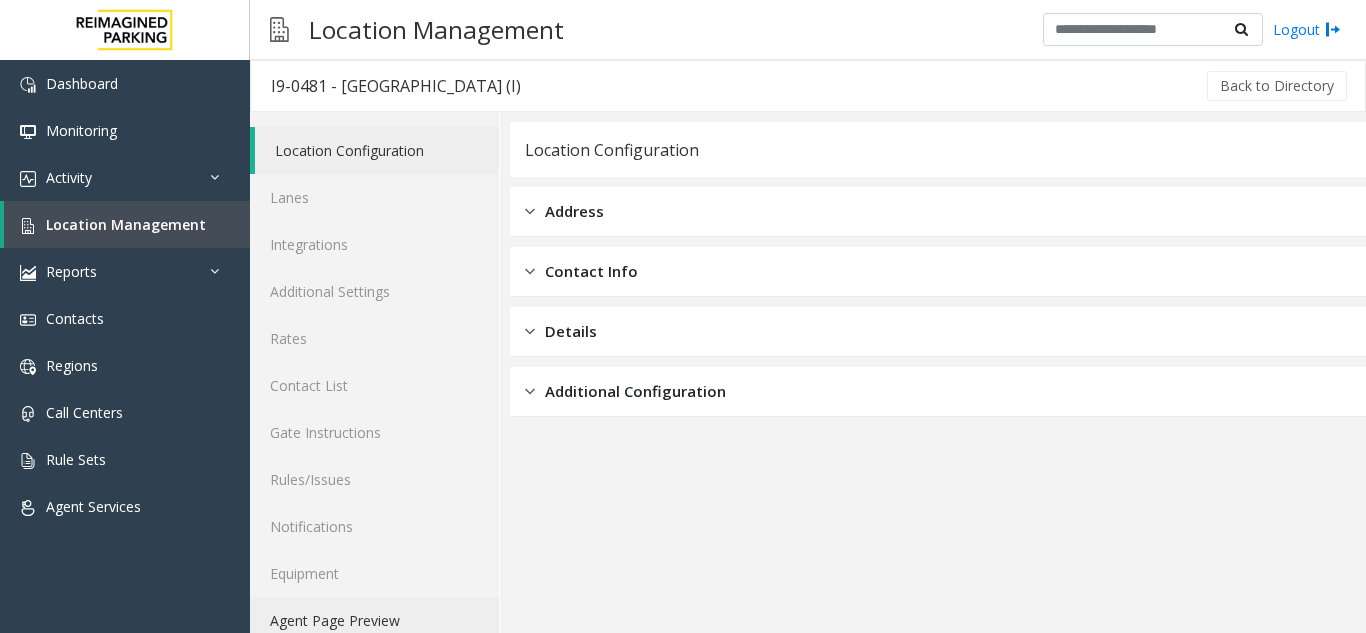 click on "Agent Page Preview" 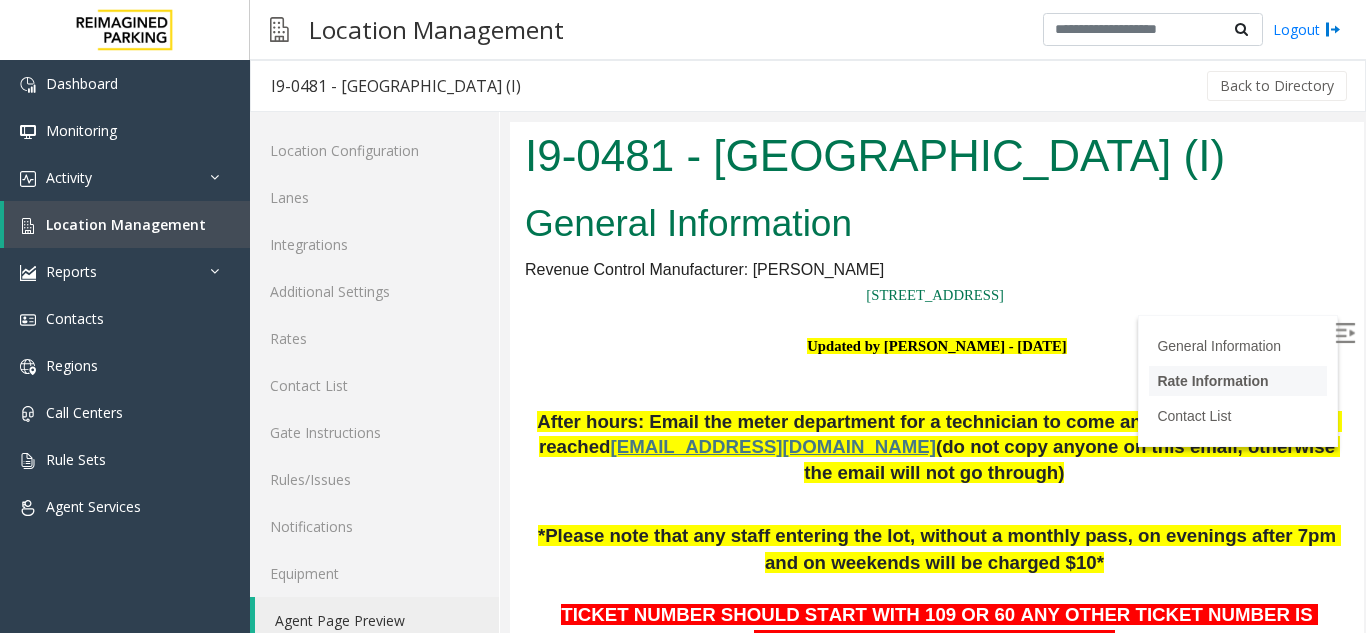 scroll, scrollTop: 100, scrollLeft: 0, axis: vertical 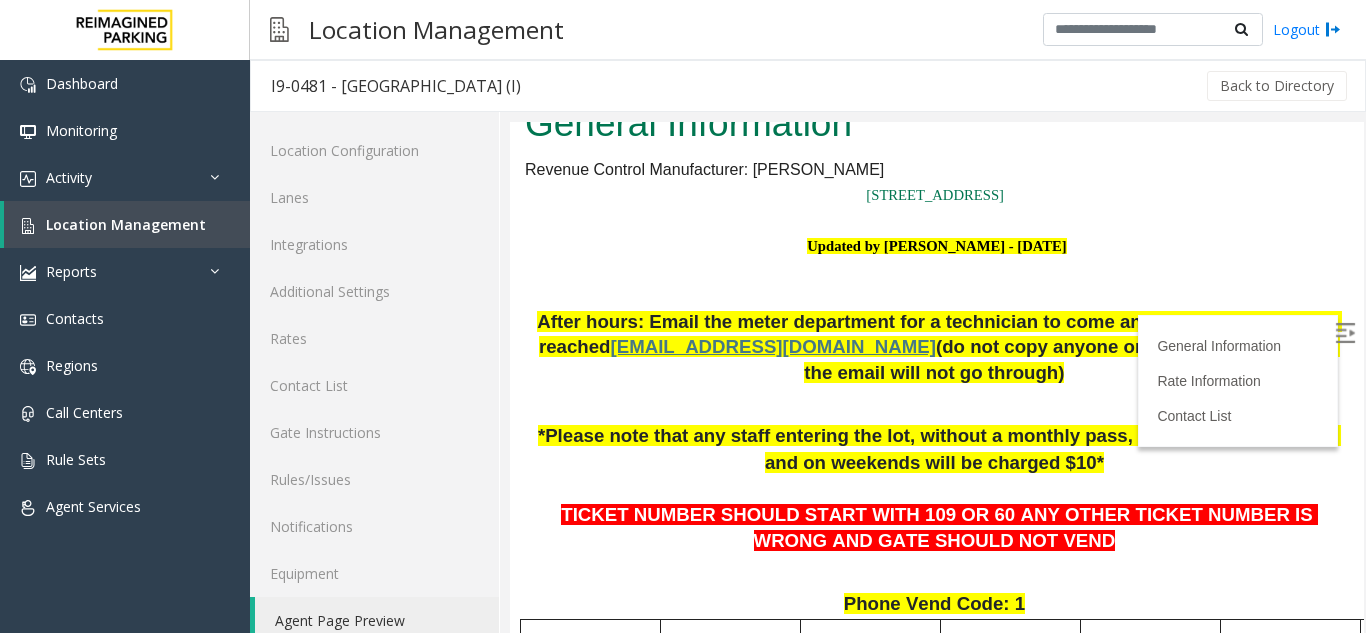click at bounding box center [1347, 336] 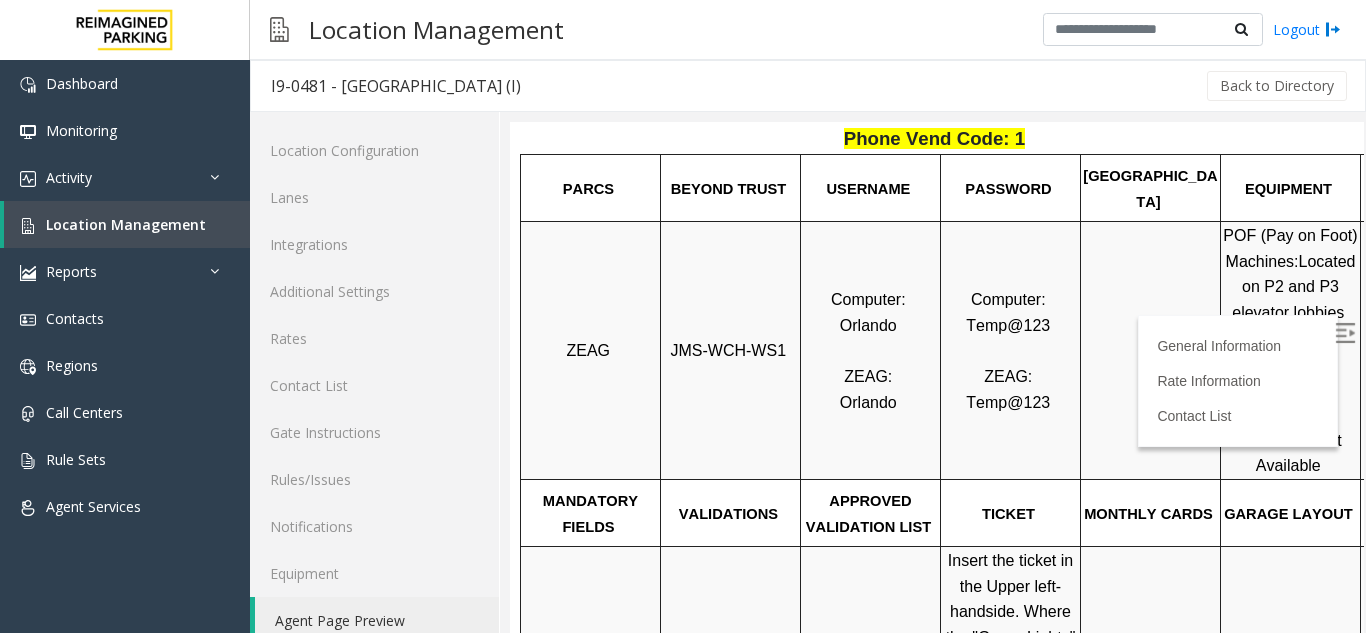 scroll, scrollTop: 600, scrollLeft: 0, axis: vertical 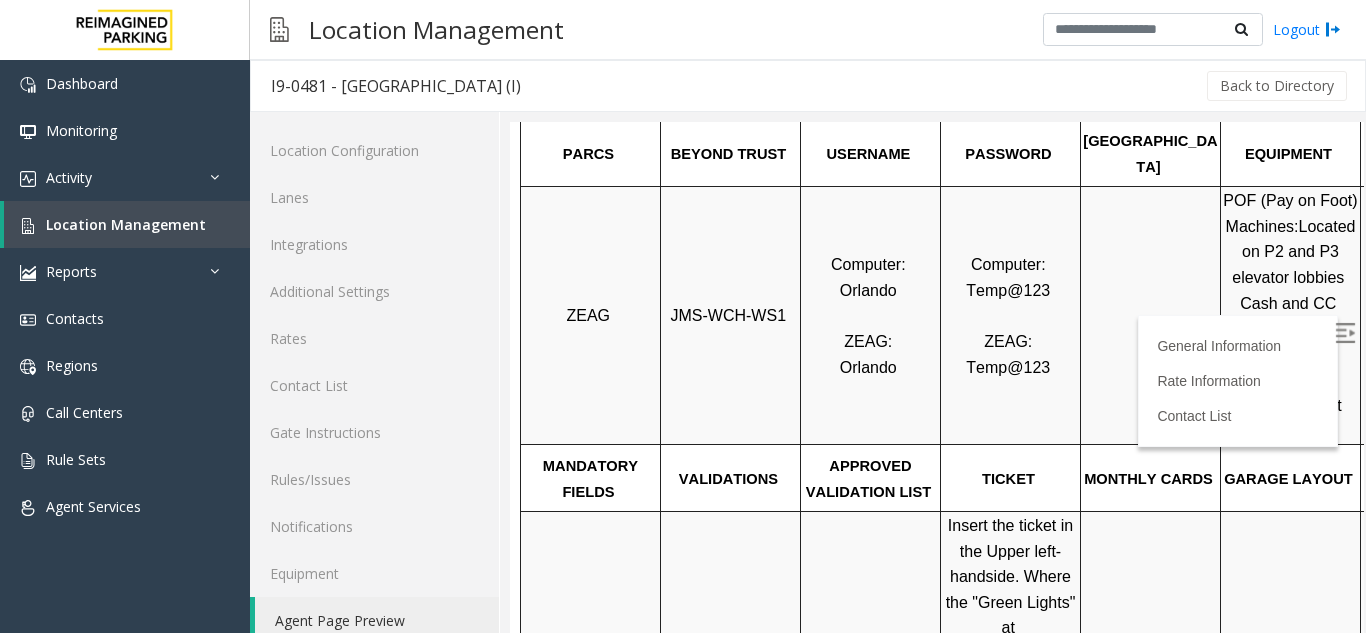 click on "JMS-WCH-WS1" at bounding box center (729, 315) 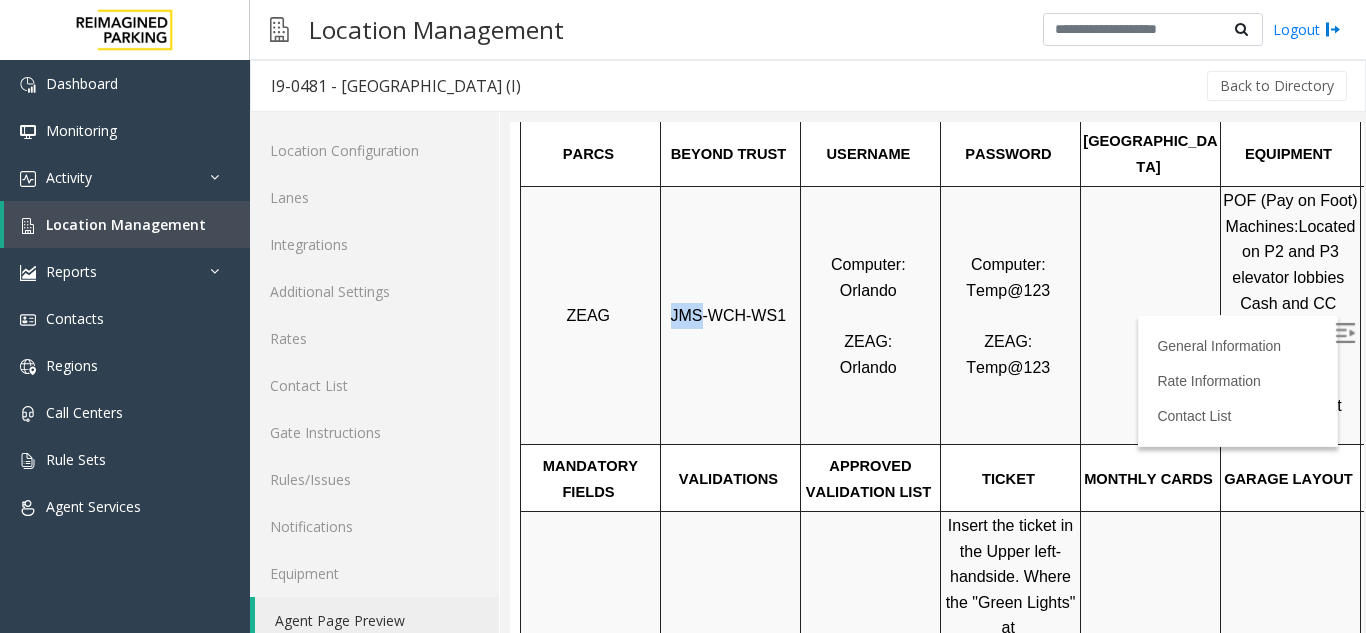 click on "JMS-WCH-WS1" at bounding box center (729, 315) 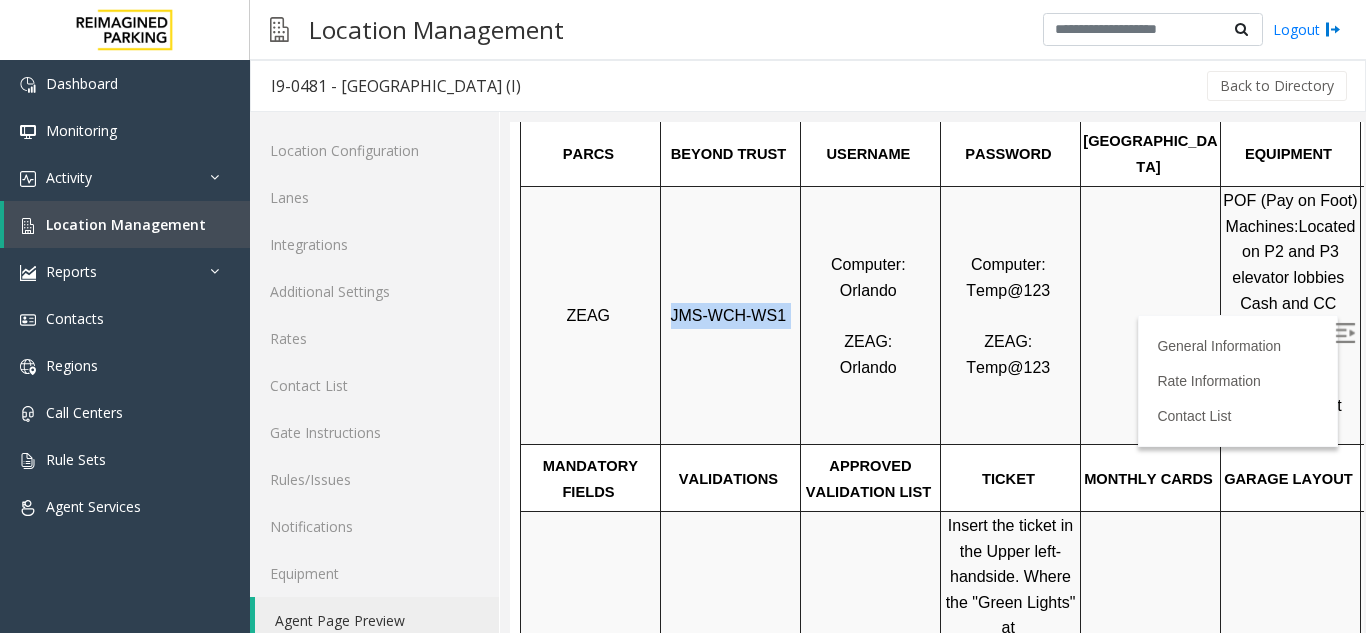click on "JMS-WCH-WS1" at bounding box center (729, 315) 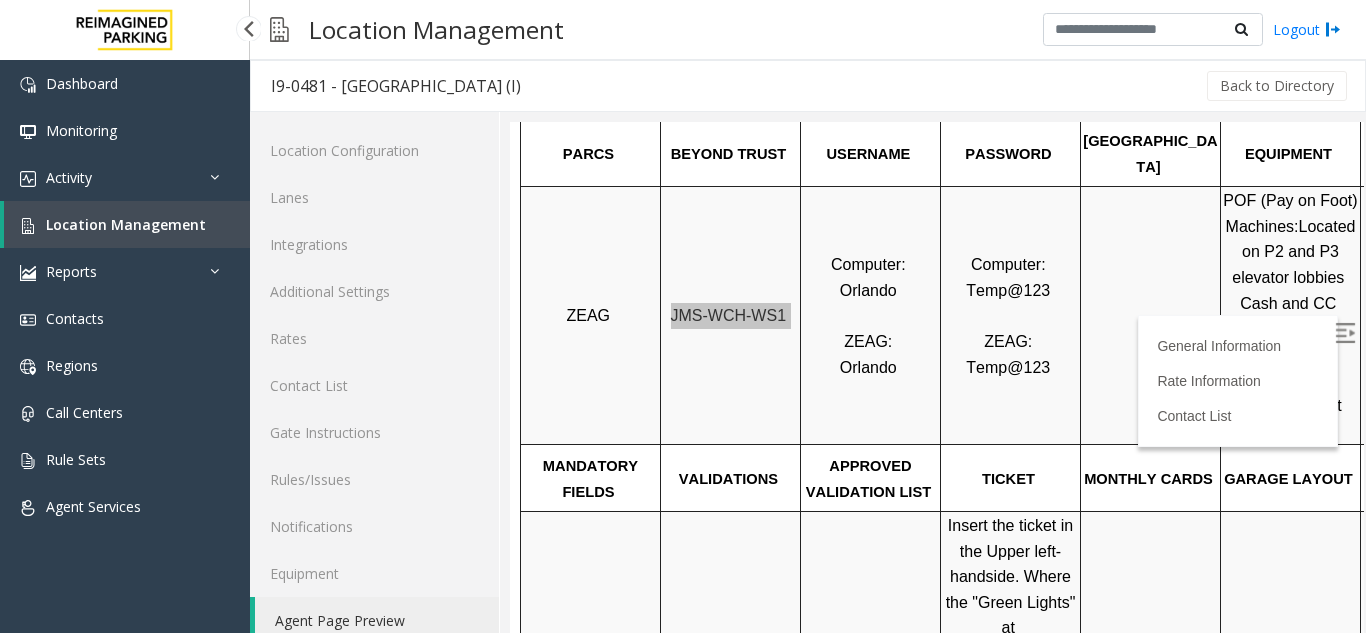 click on "Location Management" at bounding box center (126, 224) 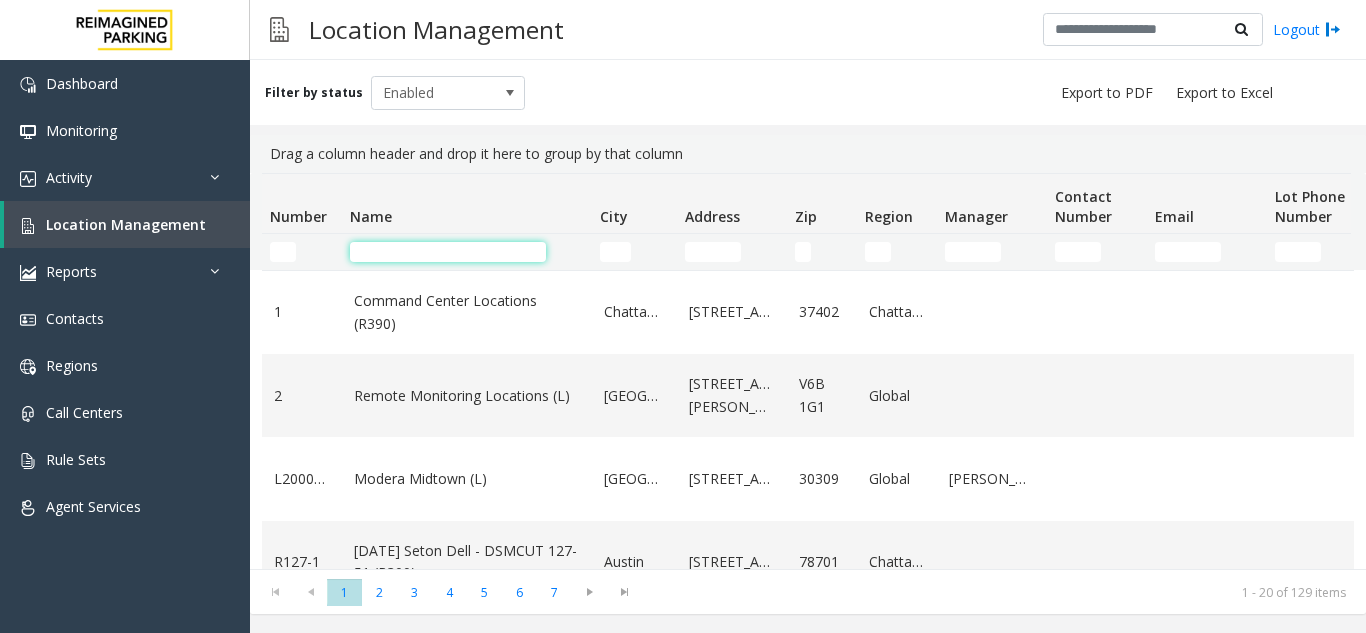 click 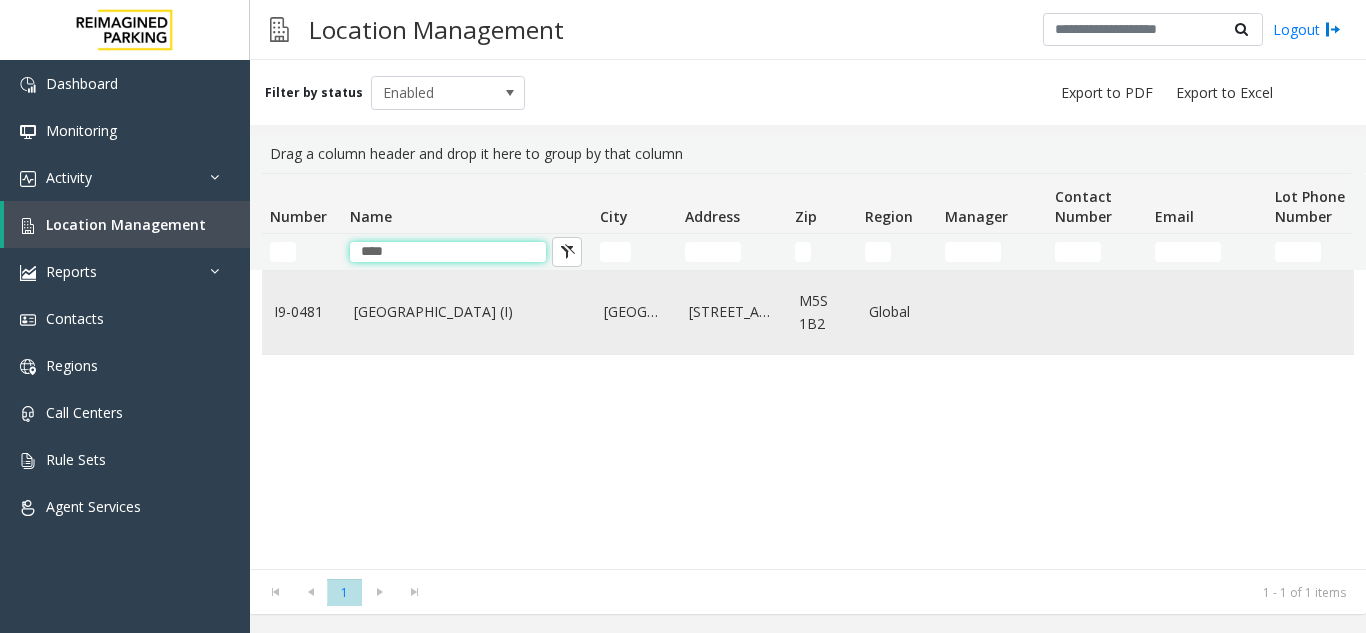 type on "****" 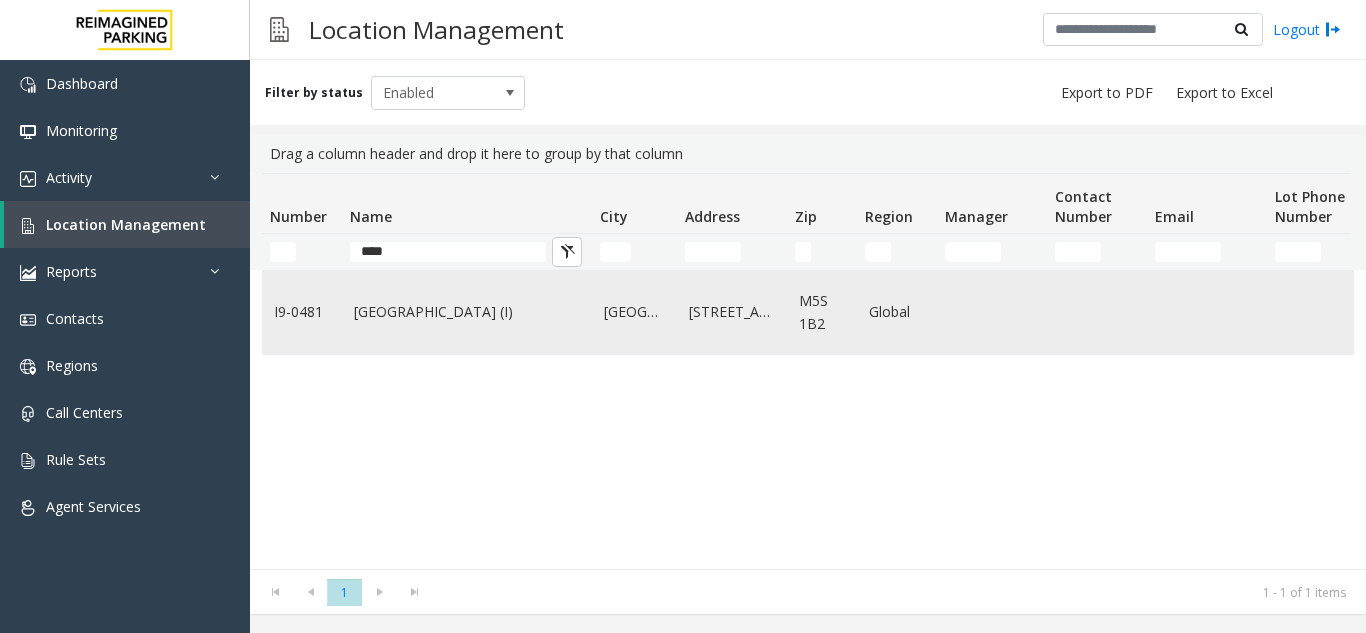 click on "Women's College Hospital (I)" 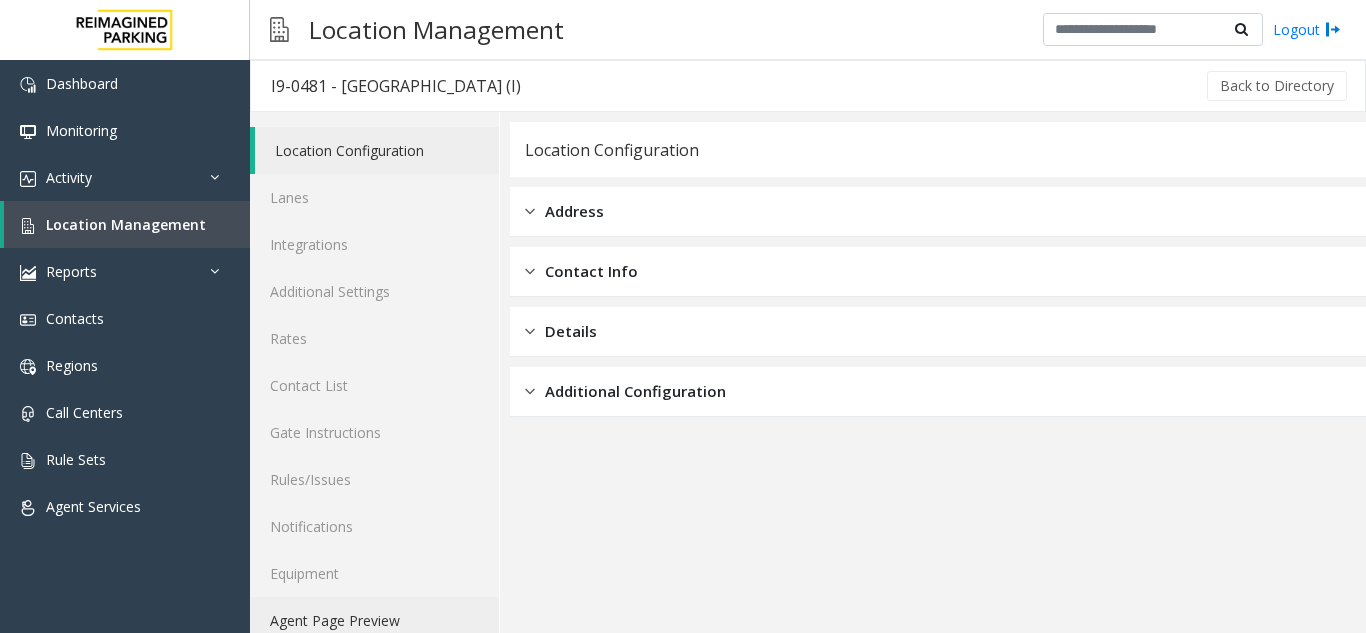 click on "Agent Page Preview" 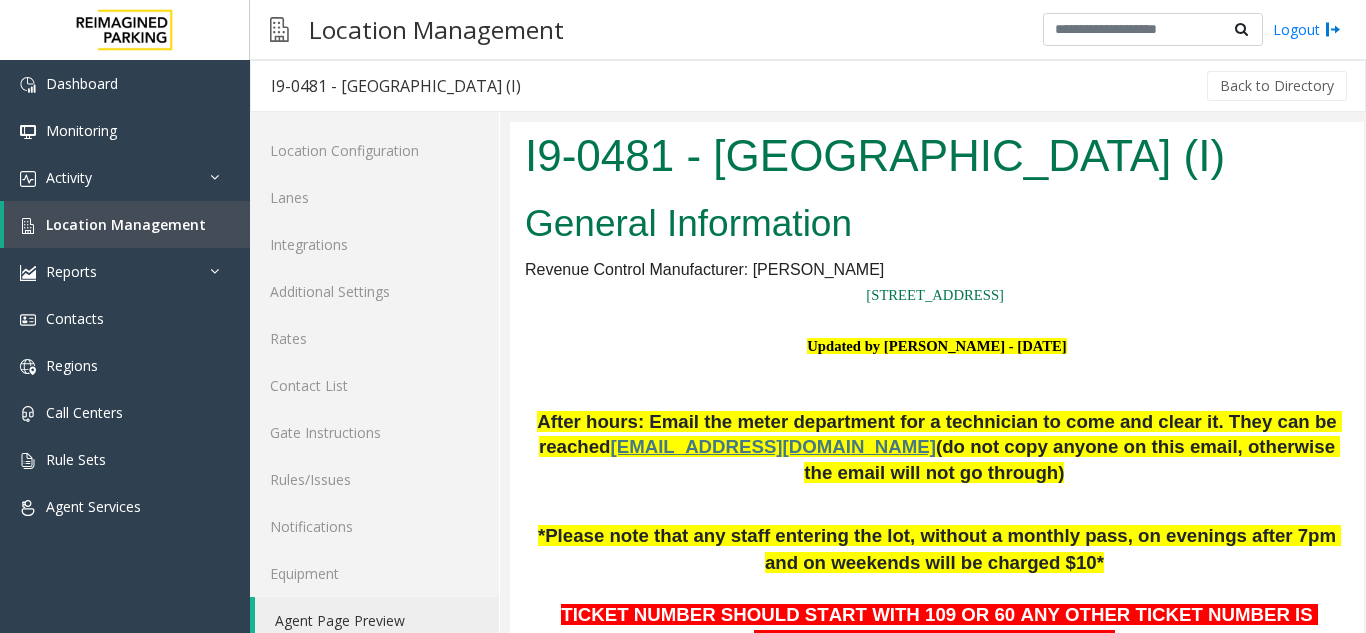 scroll, scrollTop: 0, scrollLeft: 0, axis: both 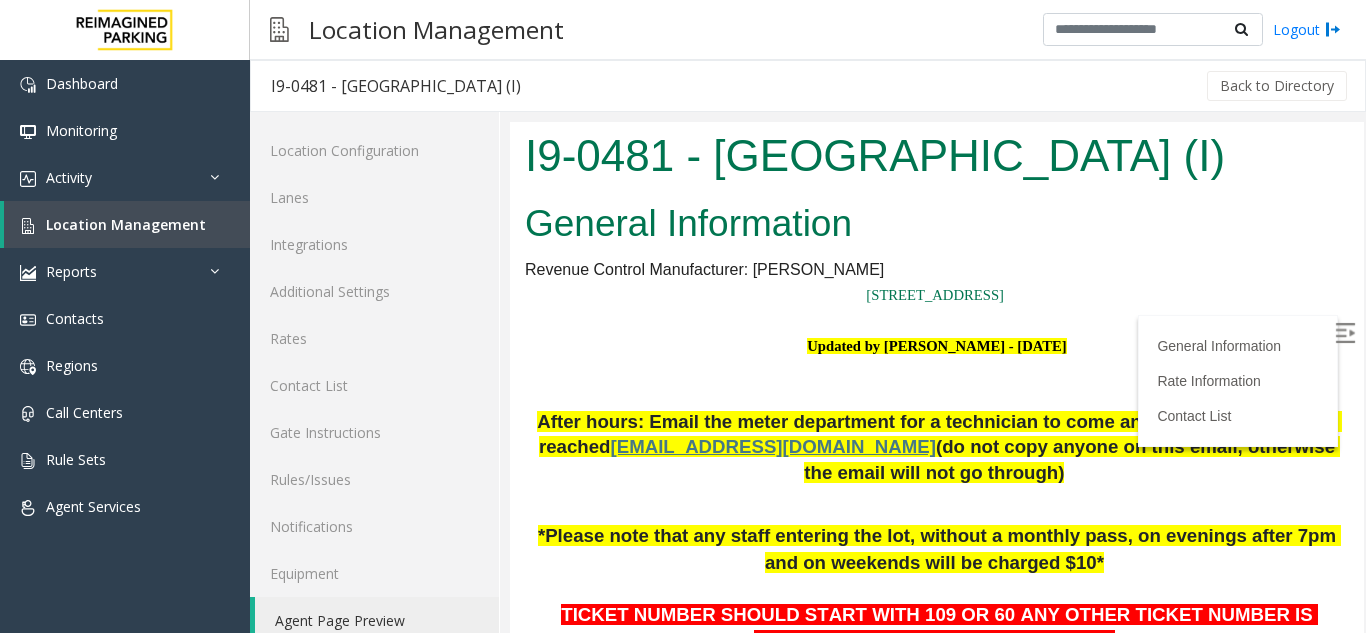click on "General Information
Revenue Control Manufacturer: Amano McGann
76 Grenville Street, Toronto, ON M5S1B2   Updated by Pranav Babbar - 4th July 2024 After hours: Email the meter department for a technician to come and clear it. They can be reached  attorontometersupport@impark.com  (do not copy anyone on this email, otherwise the email will not go through)     *Please note that any staff entering the lot, without a monthly pass, on evenings after 7pm and on weekends will be charged $10*     TICKET NUMBER SHOULD START WITH 109 OR 60 ANY OTHER TICKET NUMBER IS WRONG AND GATE SHOULD NOT VEND      Phone Vend Code: 1   PARCS   BEYOND TRUST   USERNAME   PASSWORD   PARIS   EQUIPMENT   CARD INSERTION   ZEAG   JMS-WCH-WS1   Computer:   Orlando     ZEAG:   Orlando   Computer:   Temp@123     ZEAG:   Temp@123     POF (Pay on Foot) Machines:  Located  on P2 and P3 elevator lobbies   Cash and CC     Exit: CC Only     CC In and Out Available" at bounding box center [937, 3017] 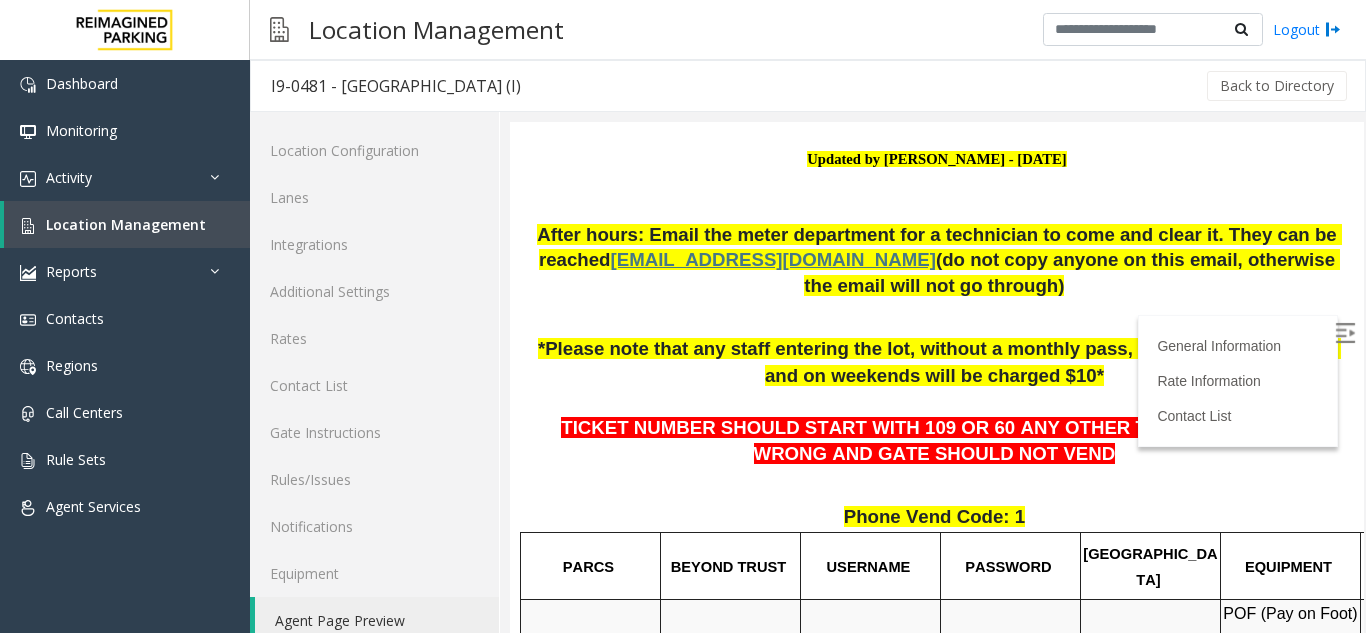 scroll, scrollTop: 500, scrollLeft: 0, axis: vertical 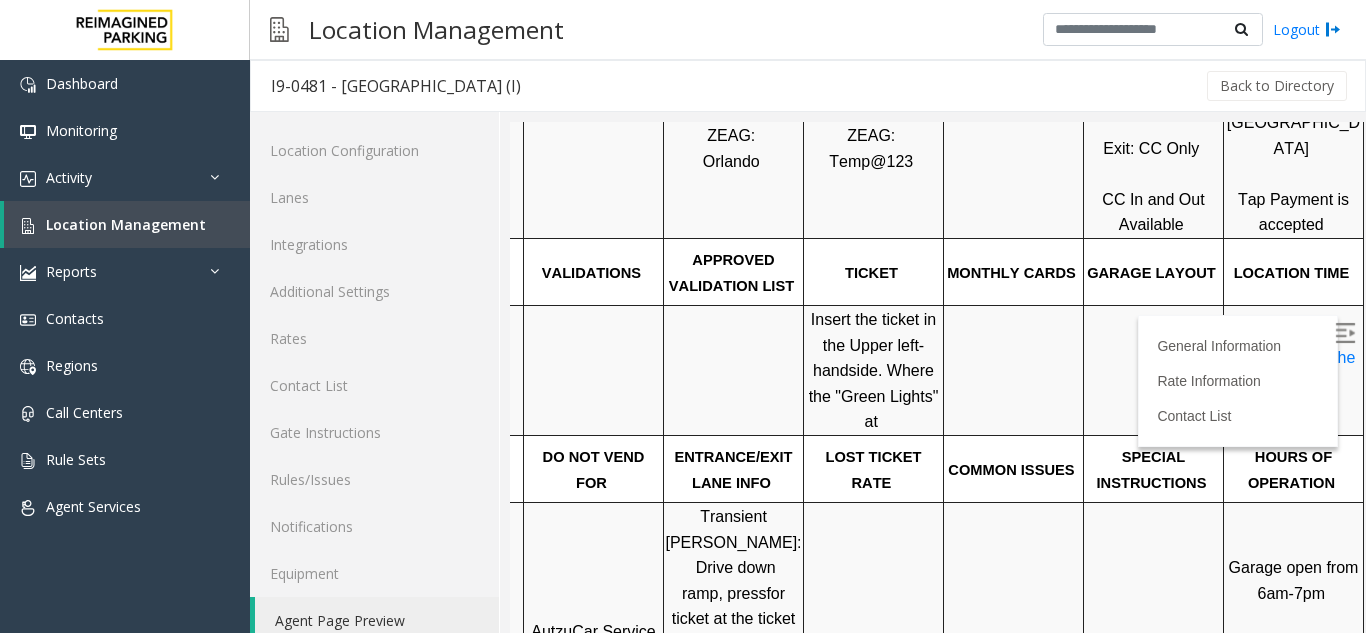 click on "Click Here for the local time" at bounding box center [1296, 370] 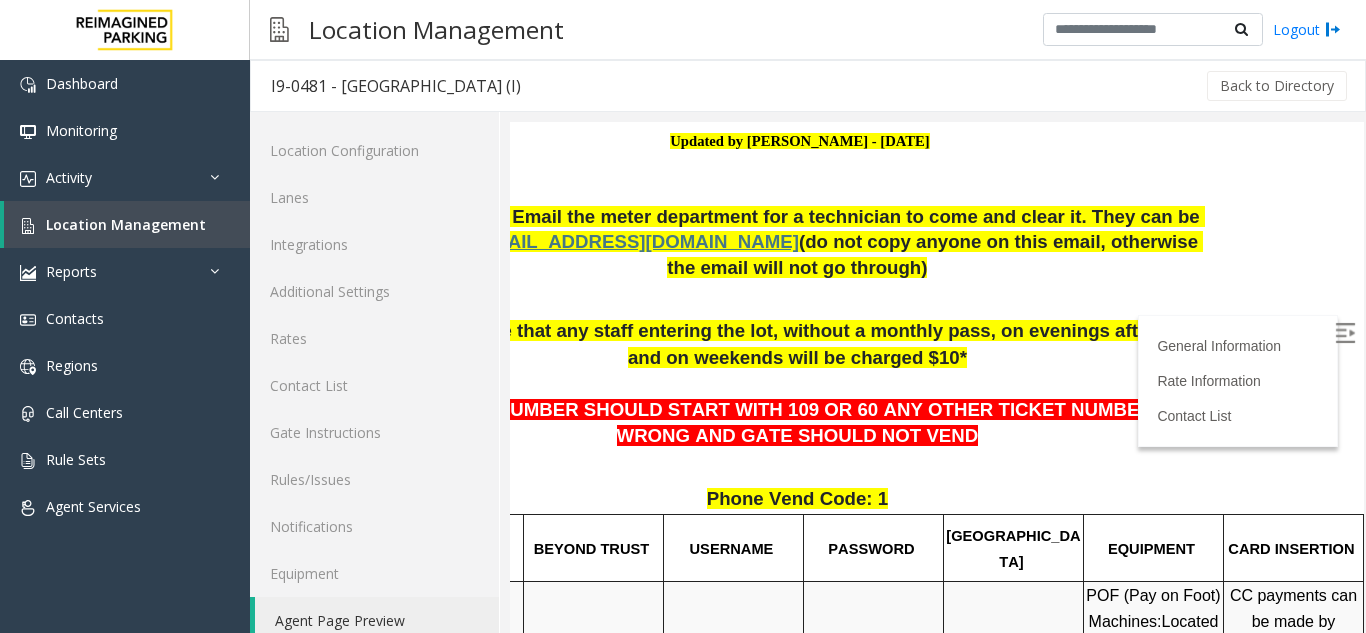 scroll, scrollTop: 206, scrollLeft: 167, axis: both 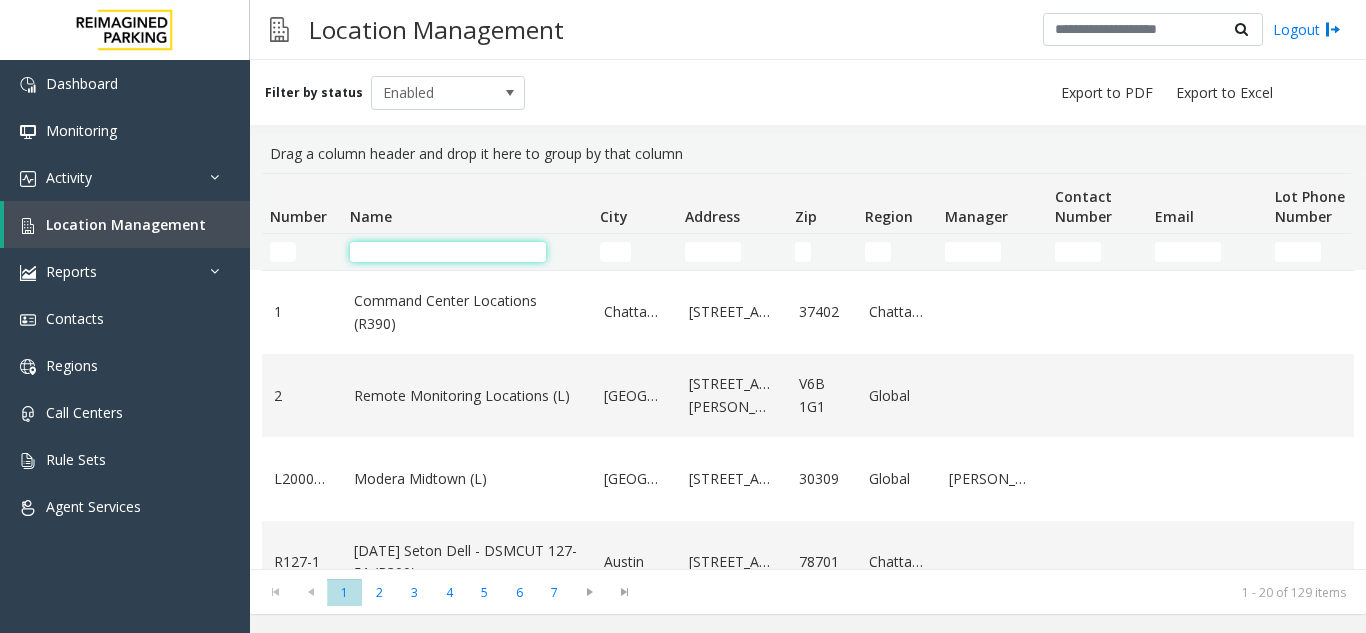 click 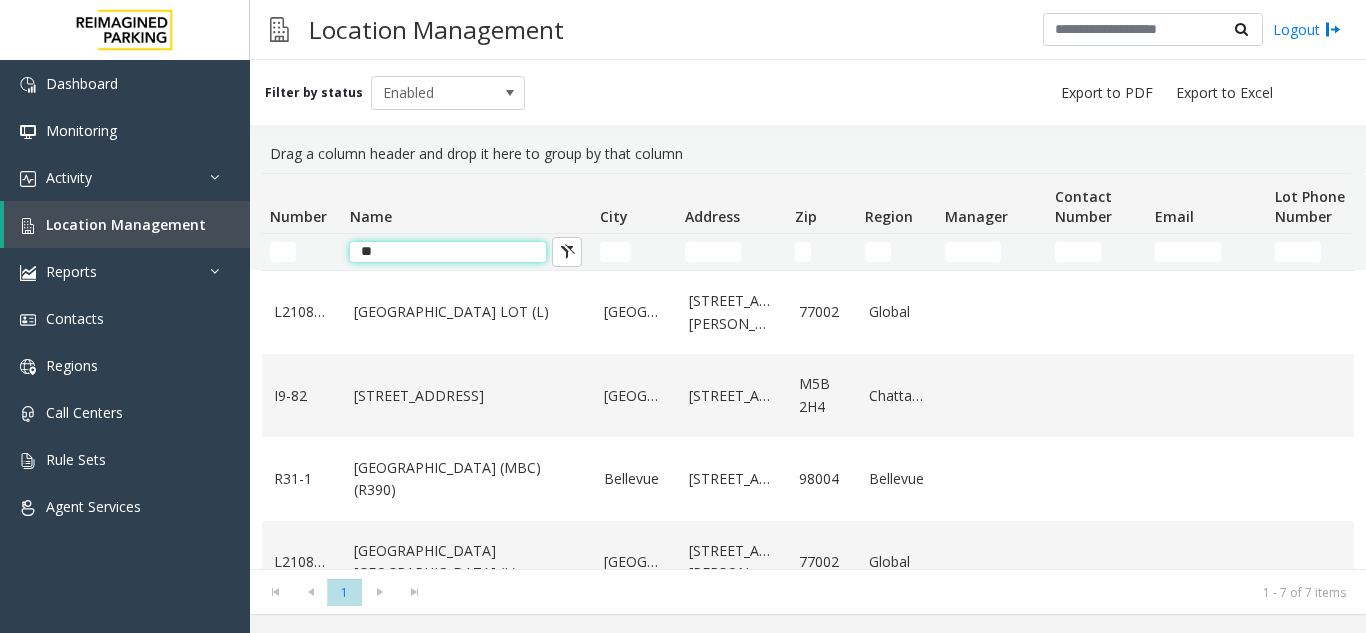 type on "***" 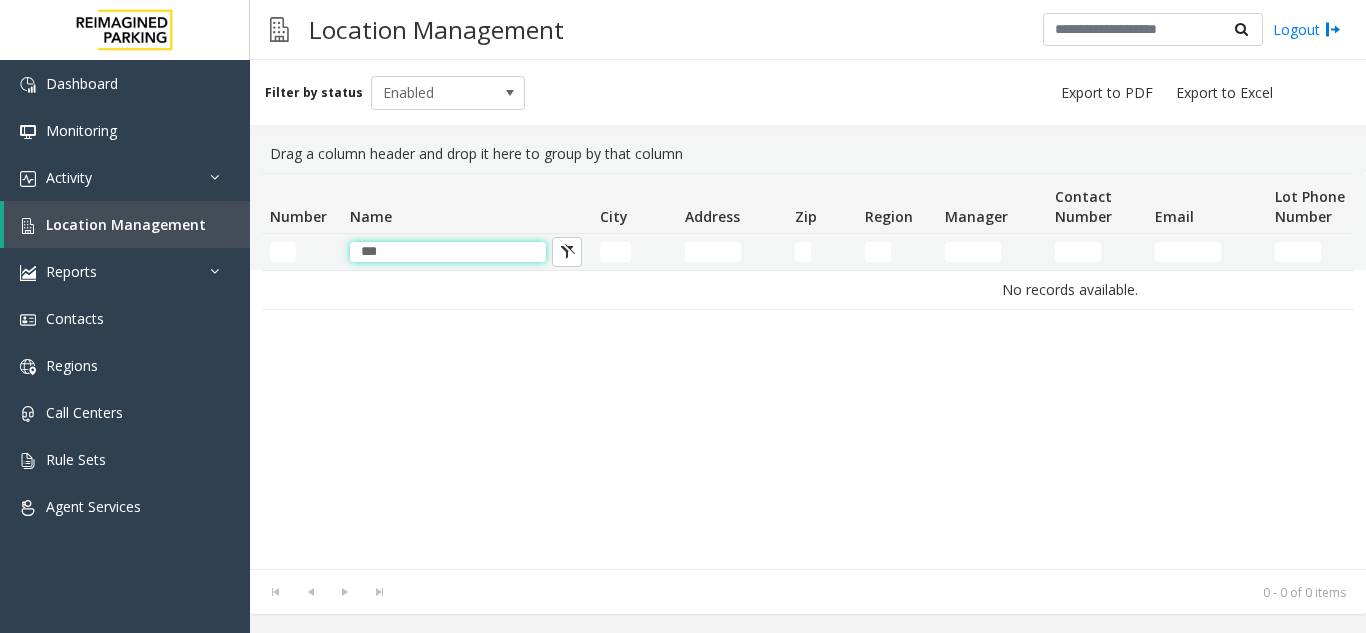 drag, startPoint x: 391, startPoint y: 252, endPoint x: 295, endPoint y: 252, distance: 96 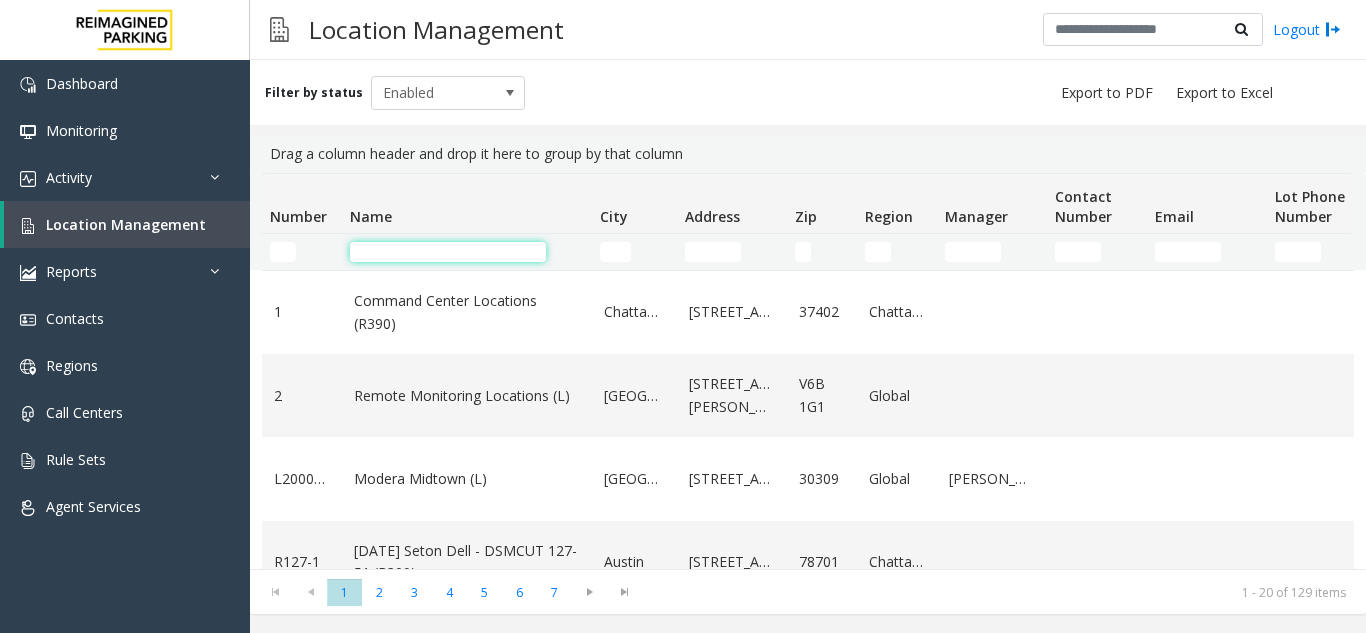 click 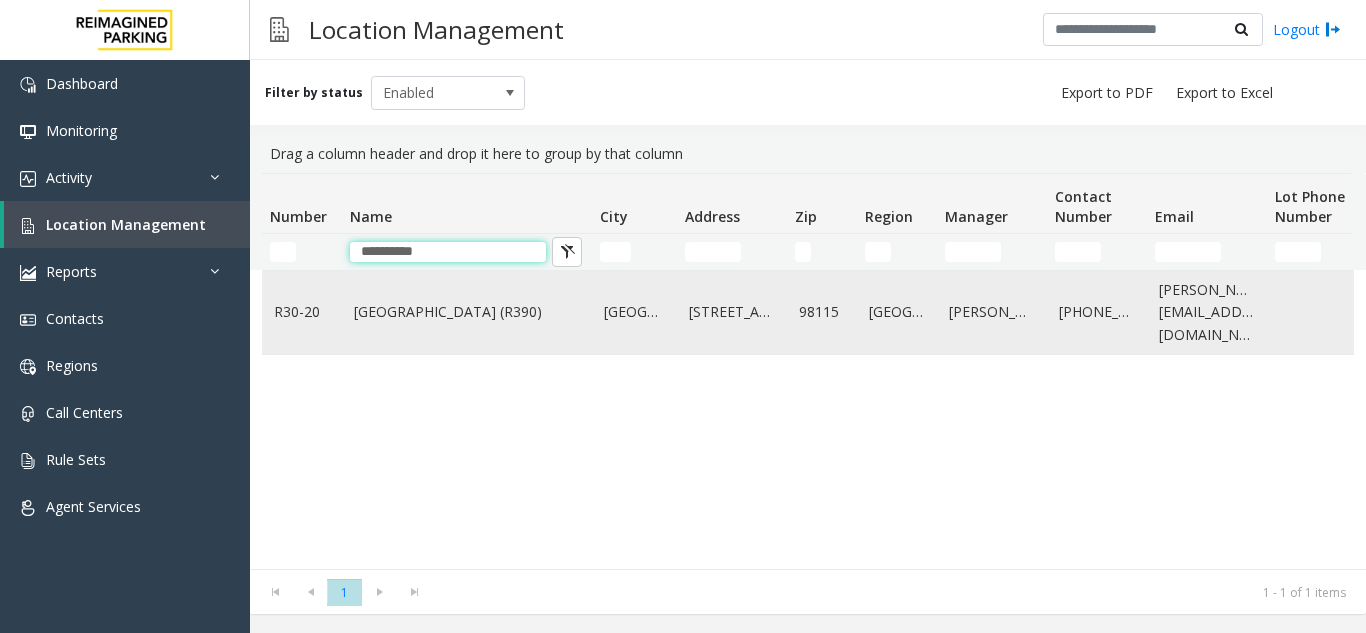 type on "**********" 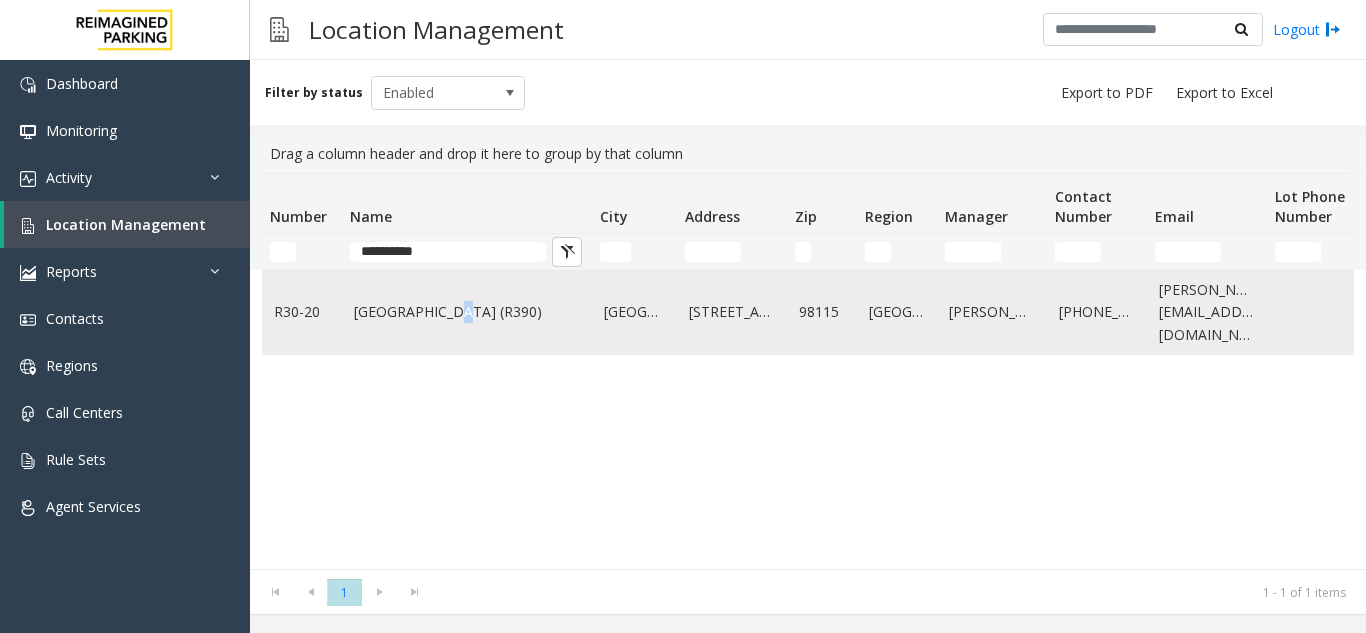click on "Green Lake Village (R390)" 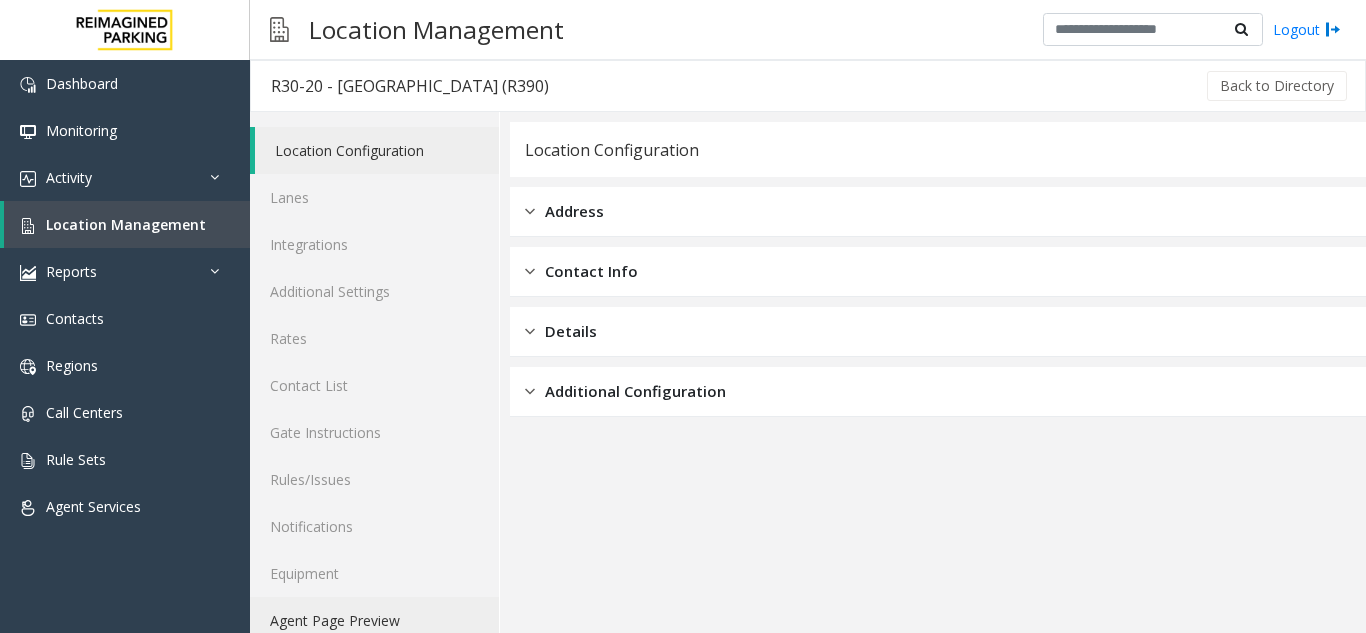 click on "Agent Page Preview" 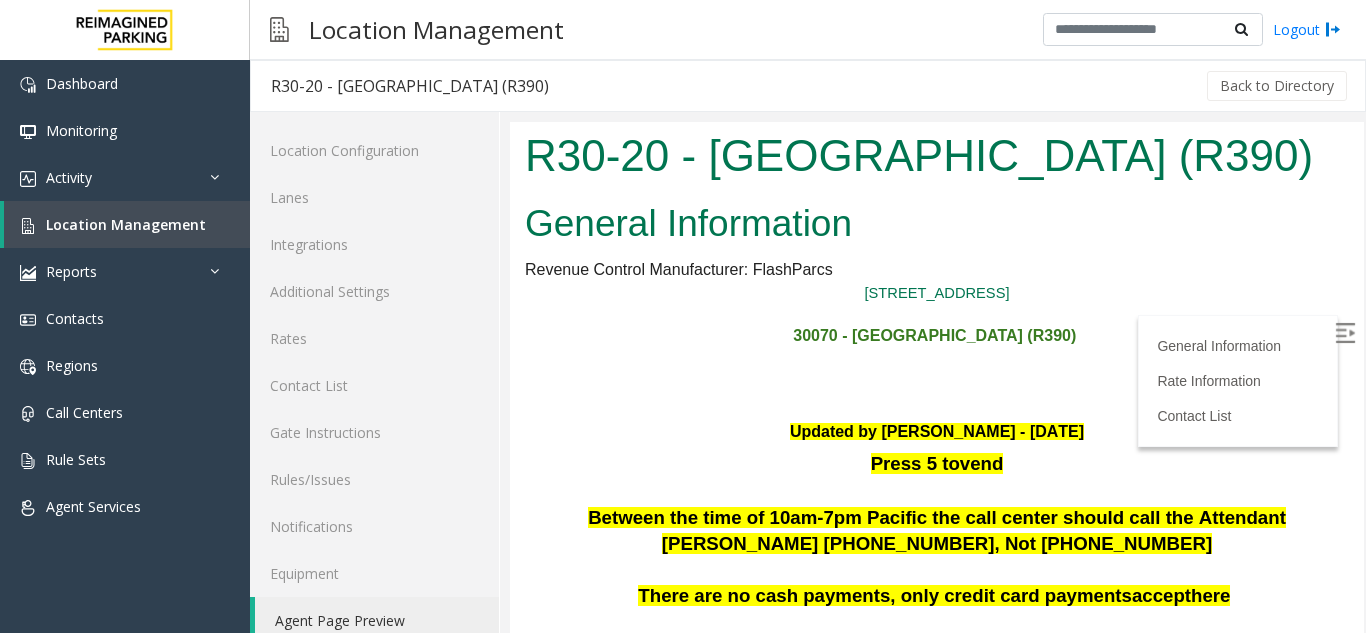 scroll, scrollTop: 0, scrollLeft: 0, axis: both 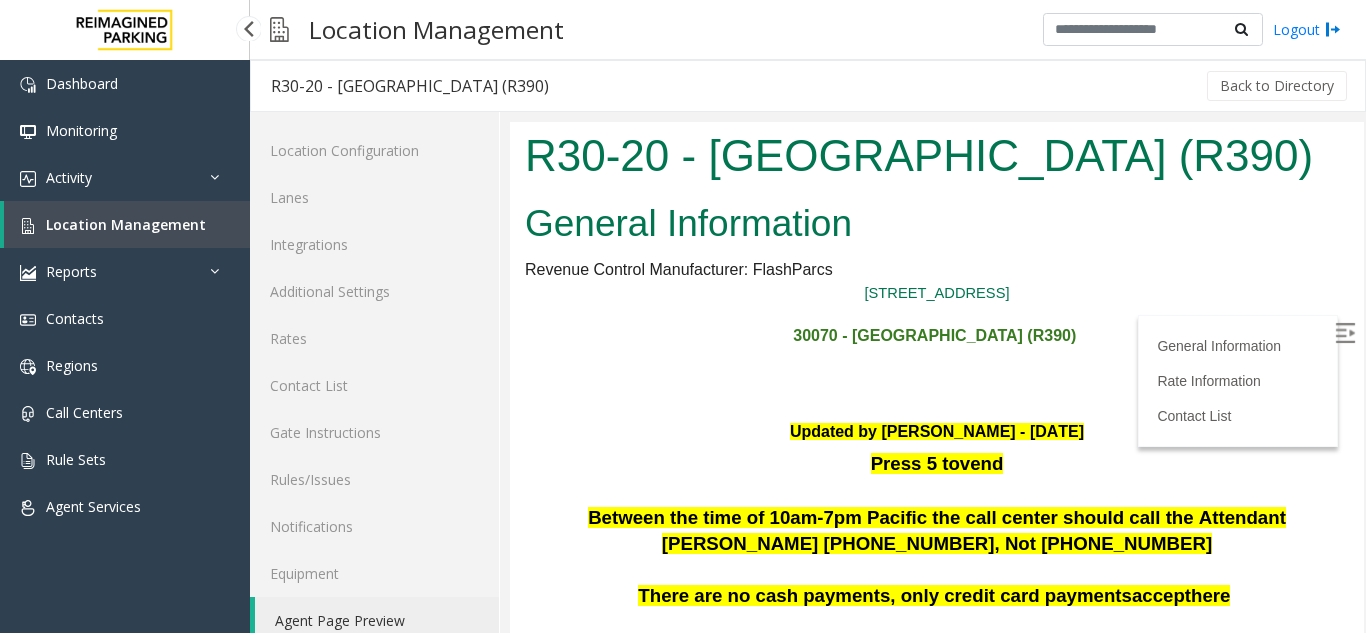 click on "Location Management" at bounding box center (126, 224) 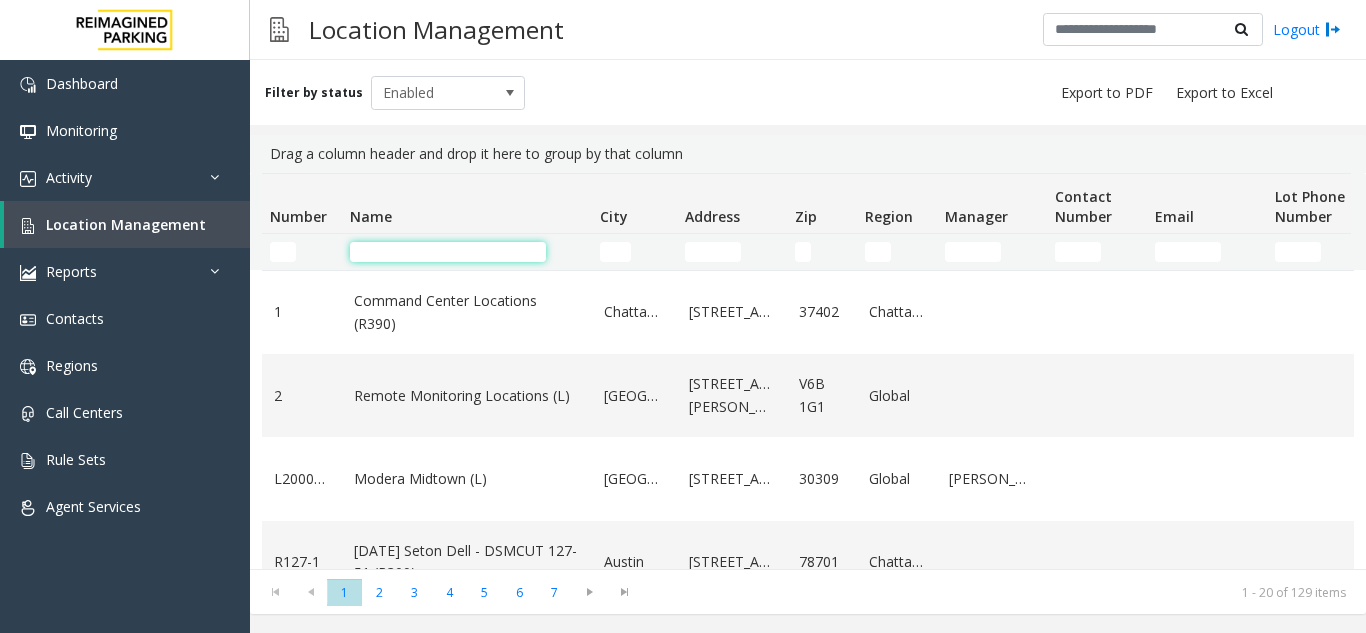 click 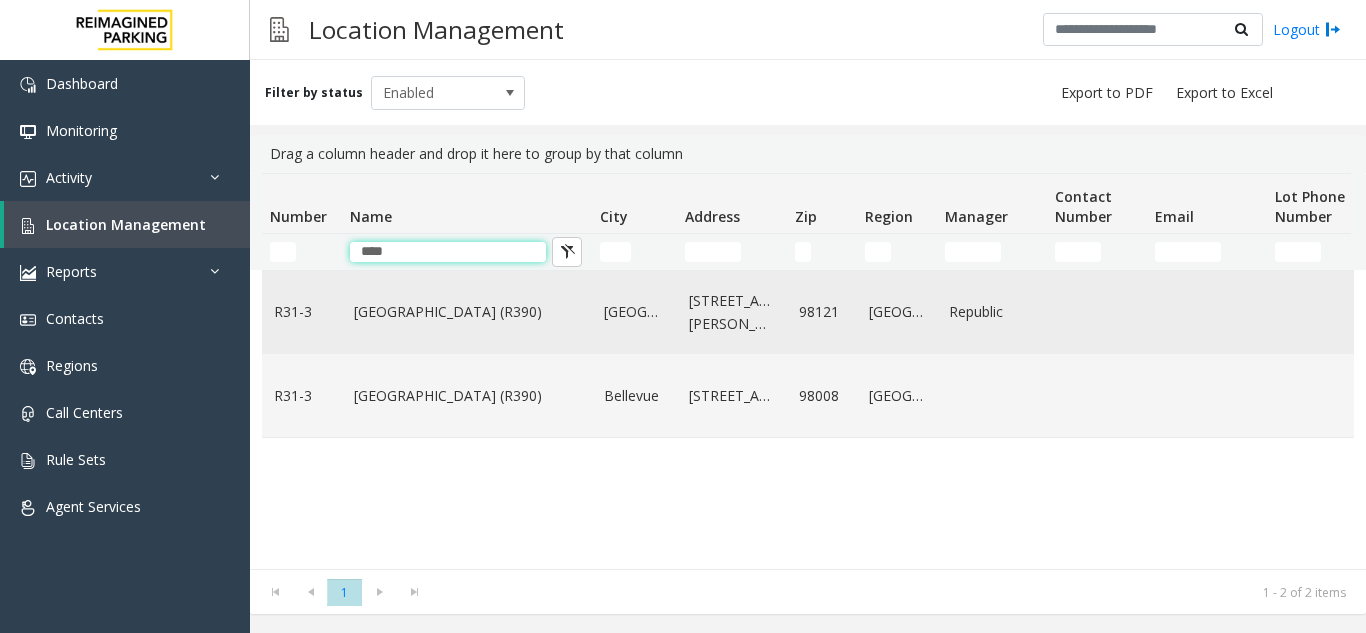 type on "****" 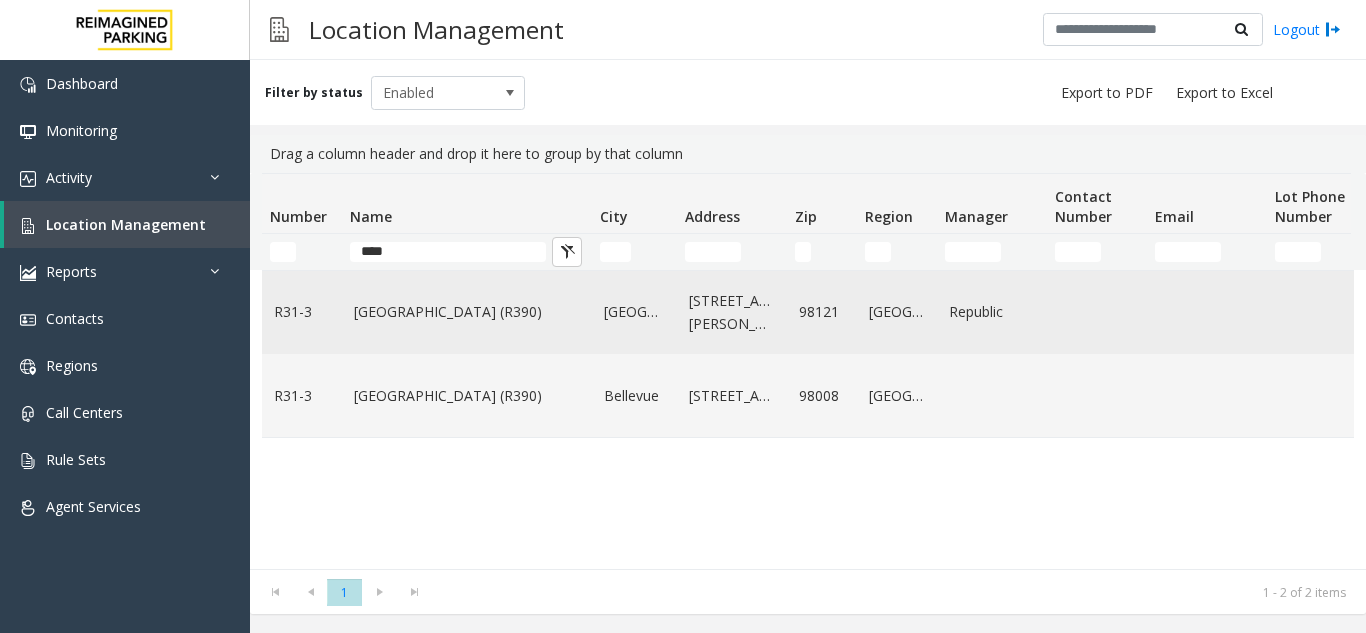 click on "[GEOGRAPHIC_DATA] (R390)" 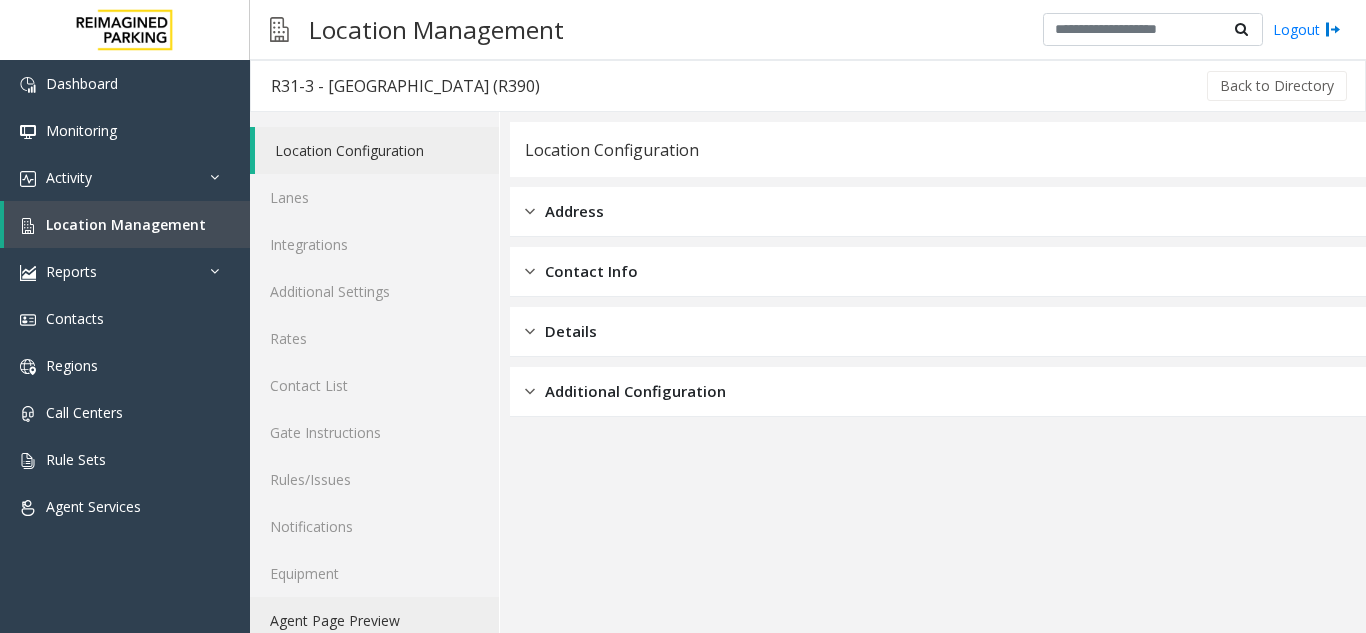 click on "Agent Page Preview" 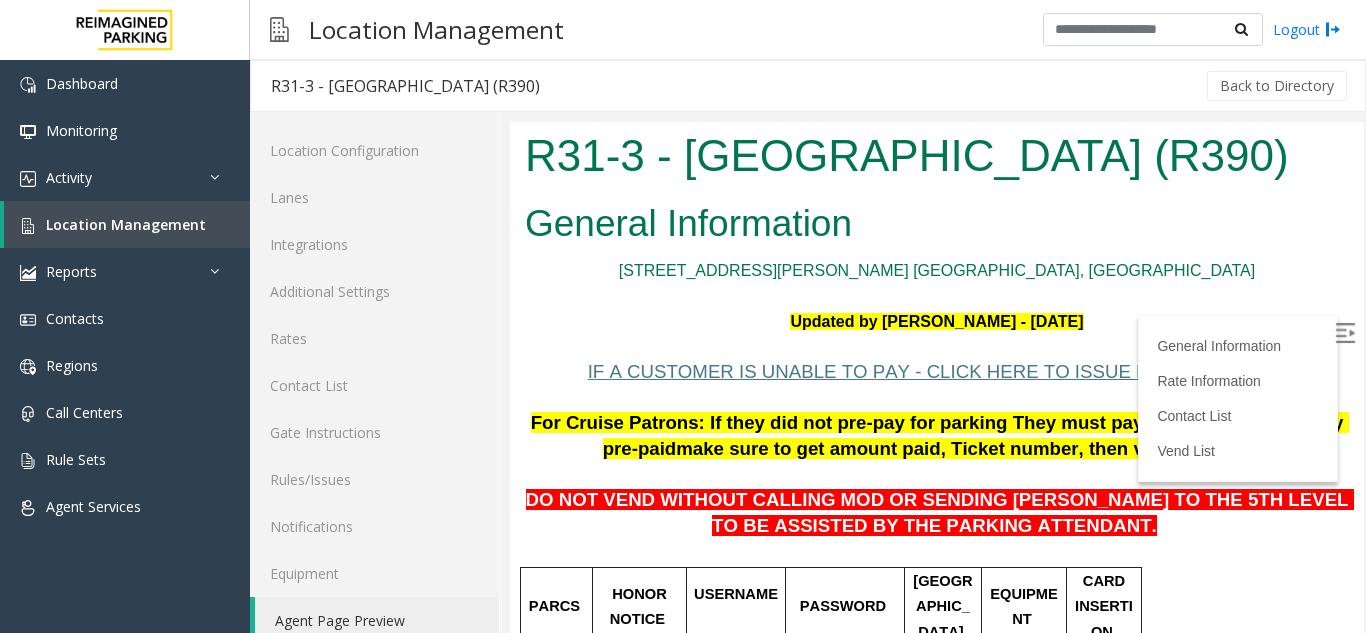 scroll, scrollTop: 0, scrollLeft: 0, axis: both 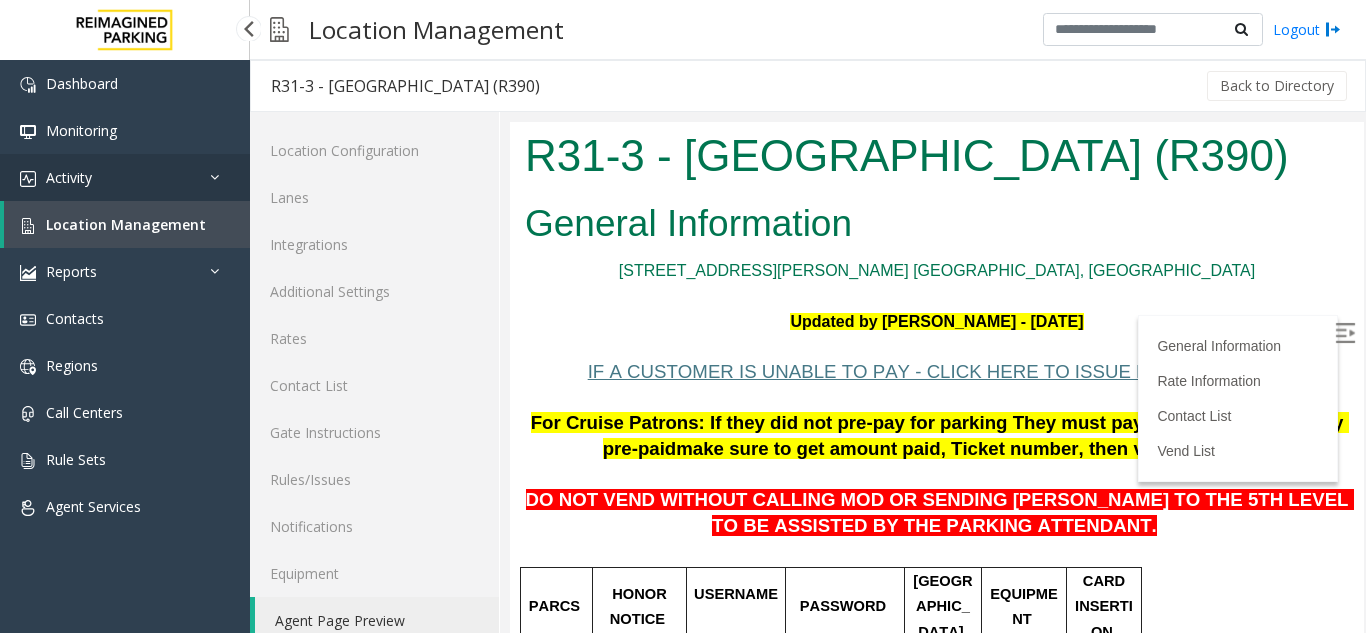 click on "Activity" at bounding box center (125, 177) 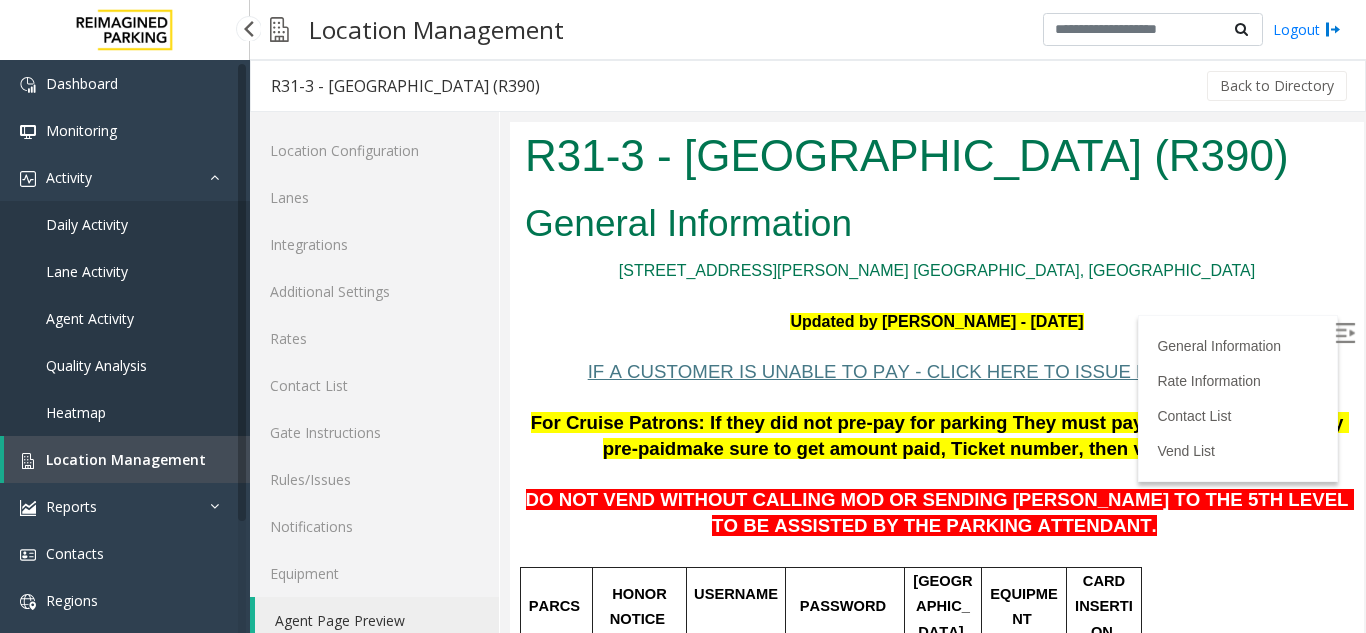 click on "Daily Activity" at bounding box center [125, 224] 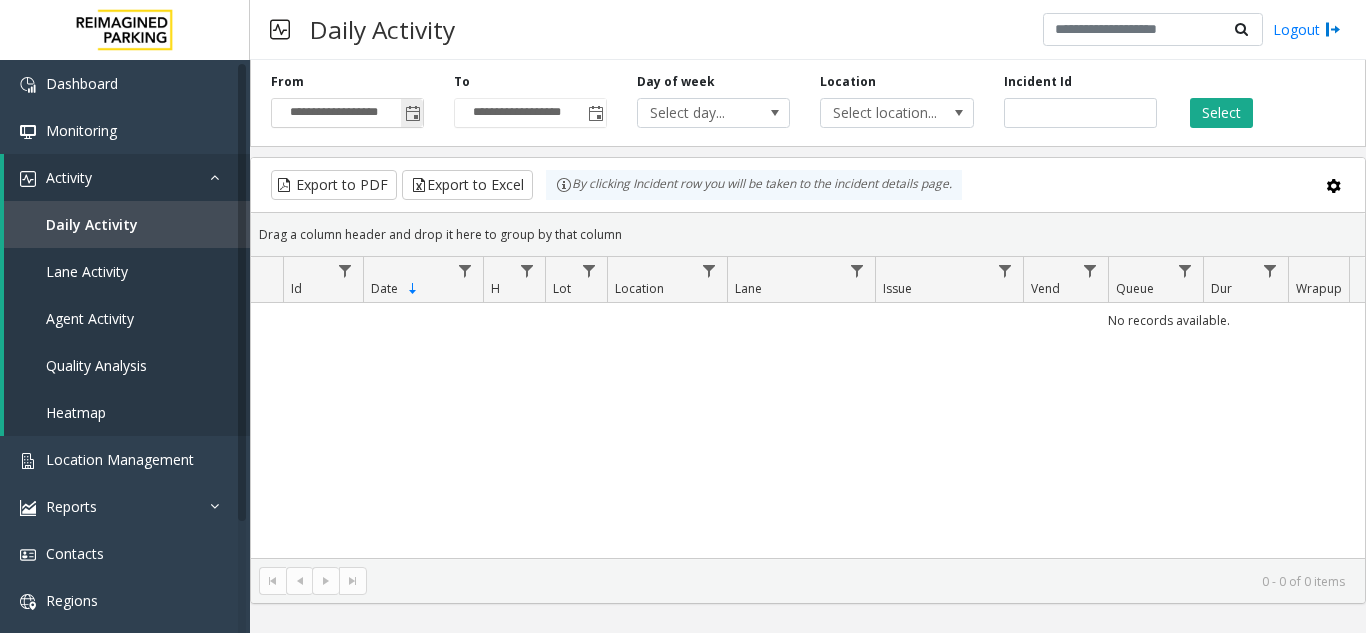 click 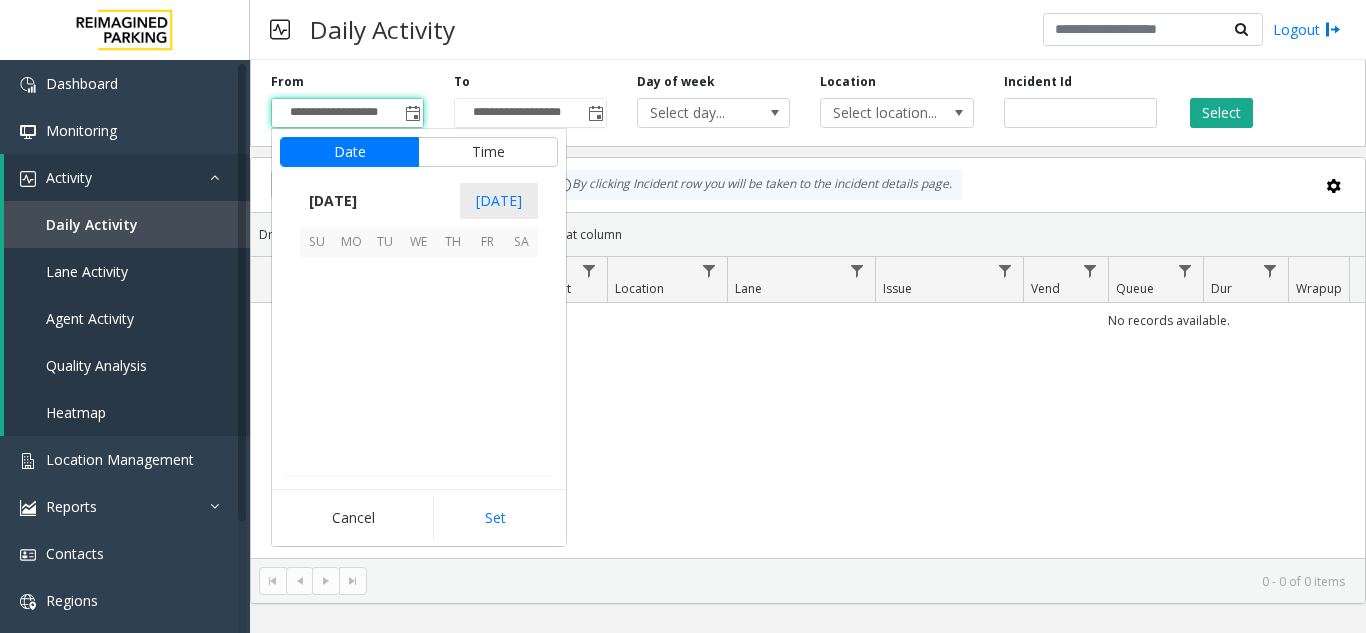 scroll, scrollTop: 358428, scrollLeft: 0, axis: vertical 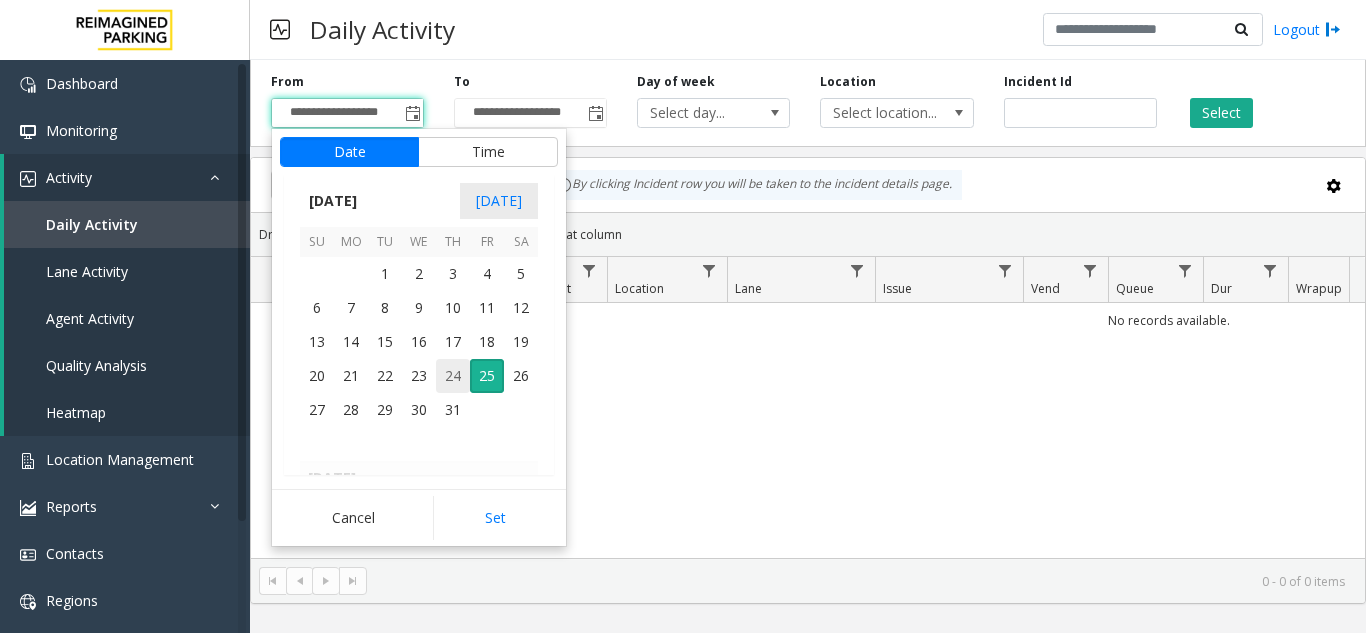 click on "24" at bounding box center (453, 376) 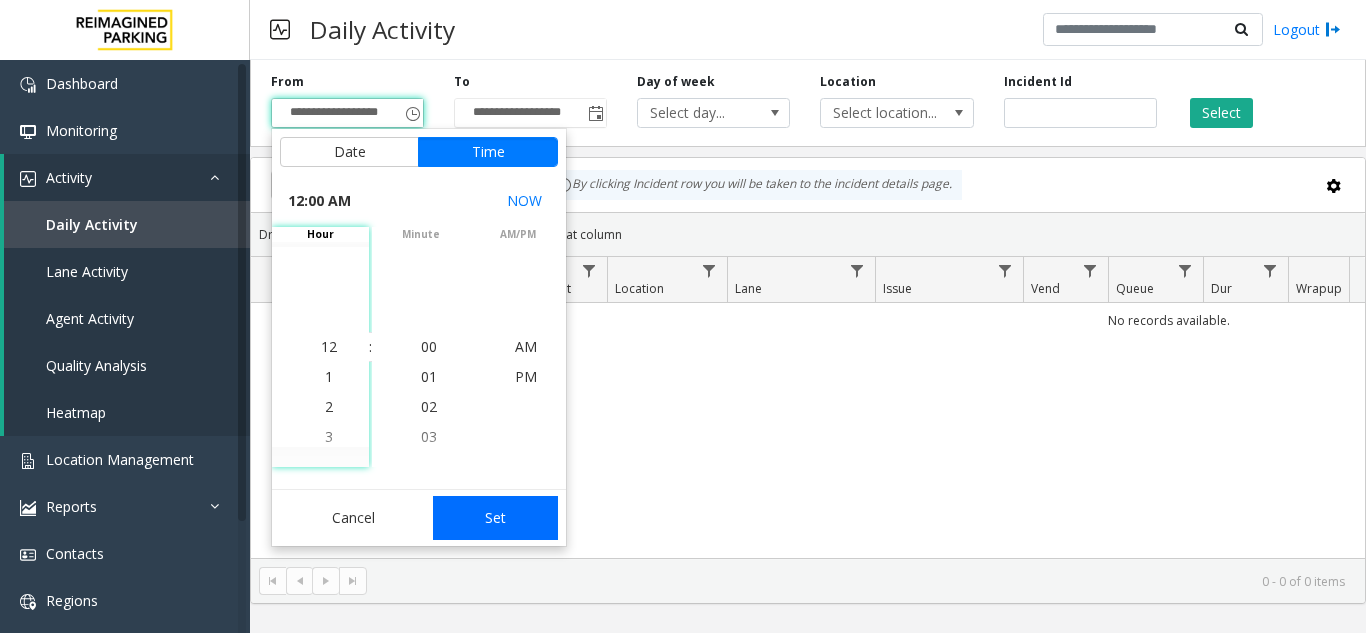 click on "Set" 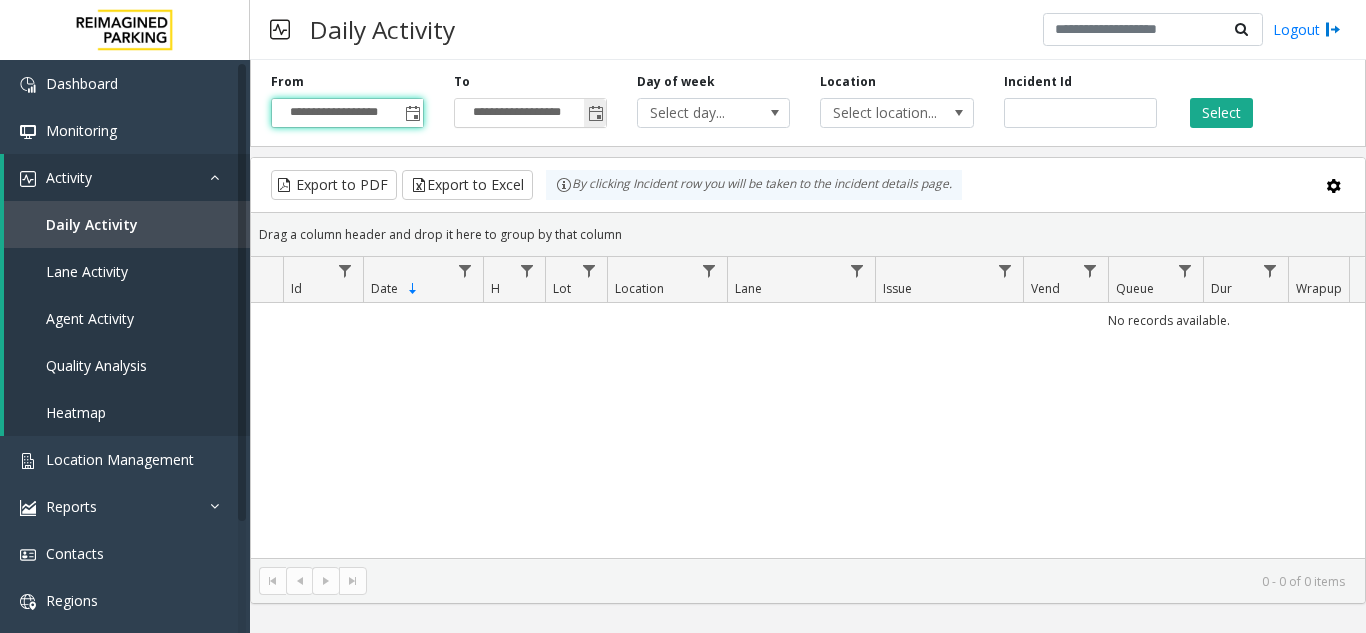 click 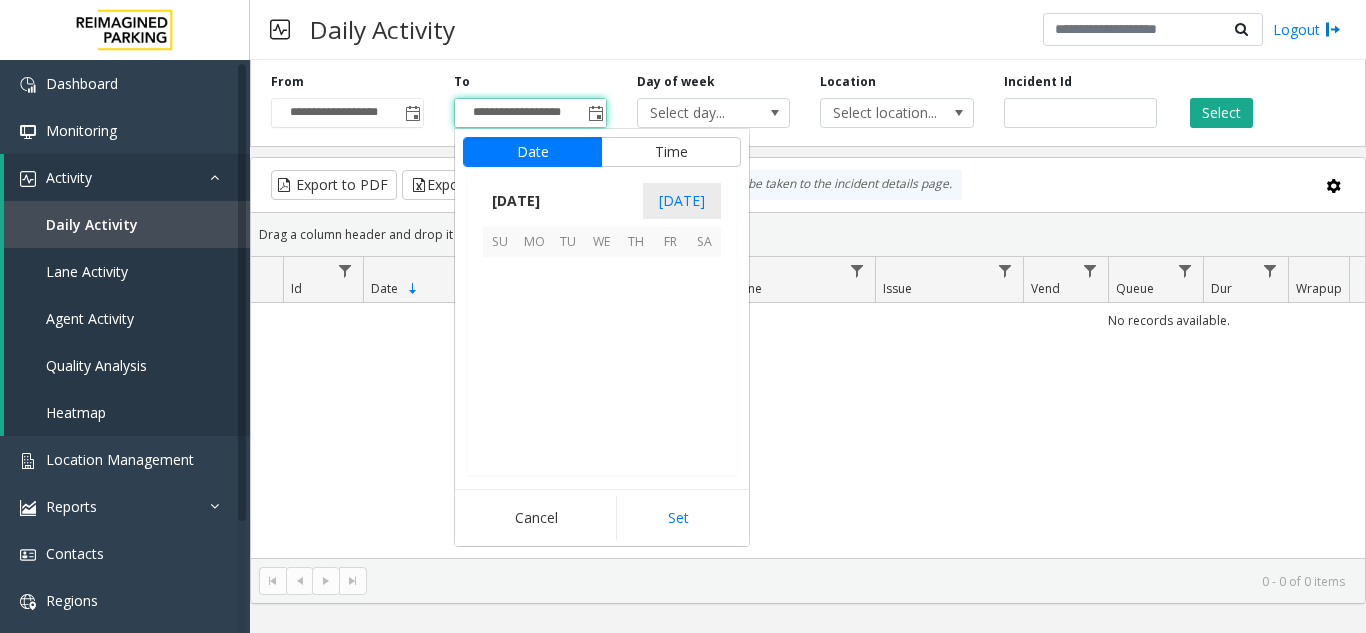 scroll, scrollTop: 358428, scrollLeft: 0, axis: vertical 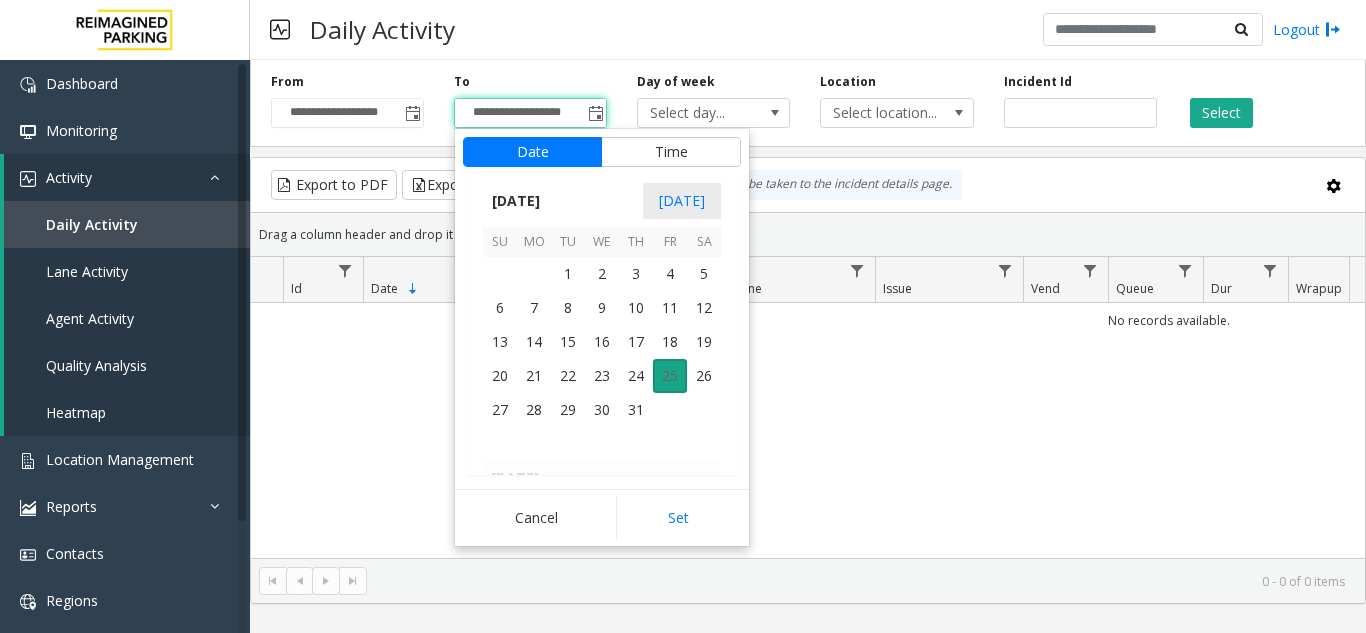 click on "25" at bounding box center [670, 376] 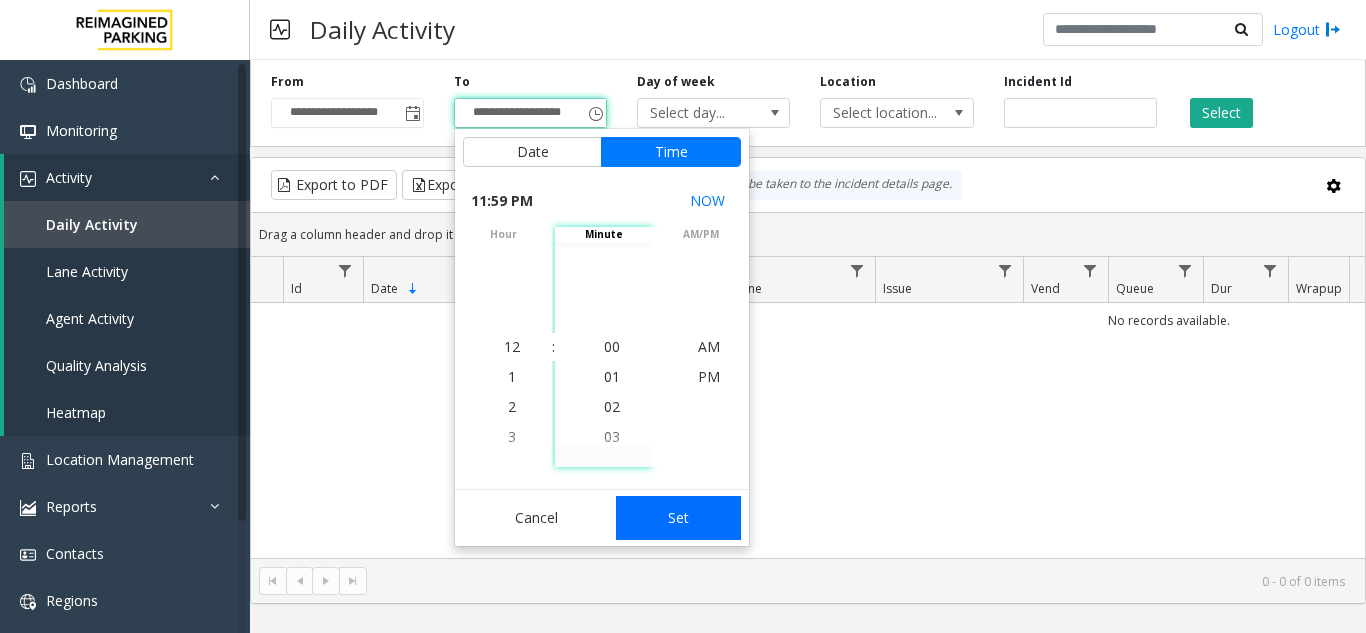 scroll, scrollTop: 690, scrollLeft: 0, axis: vertical 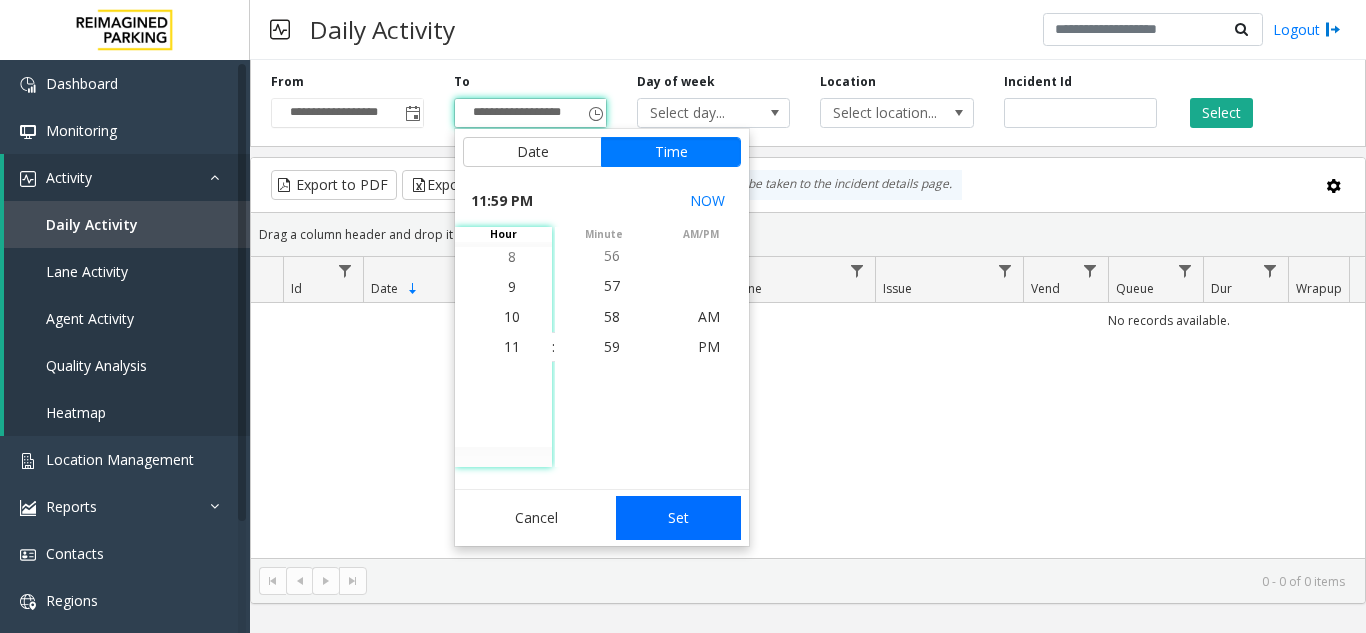 click on "Set" 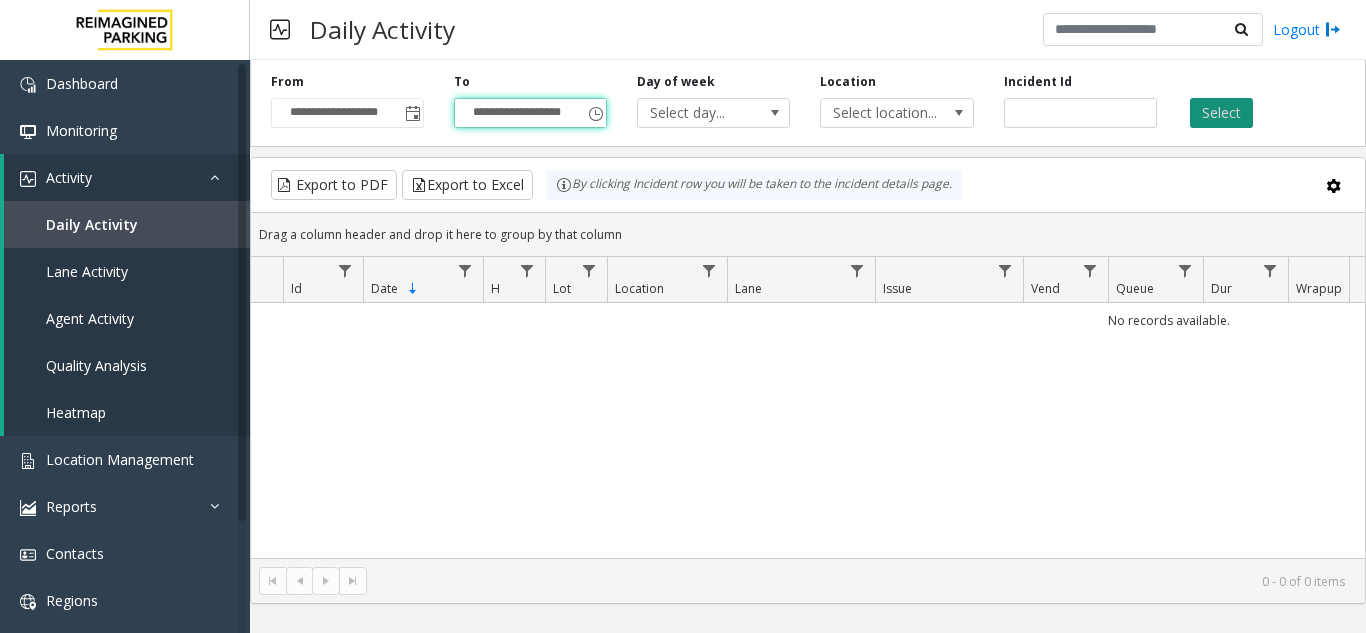 click on "Select" 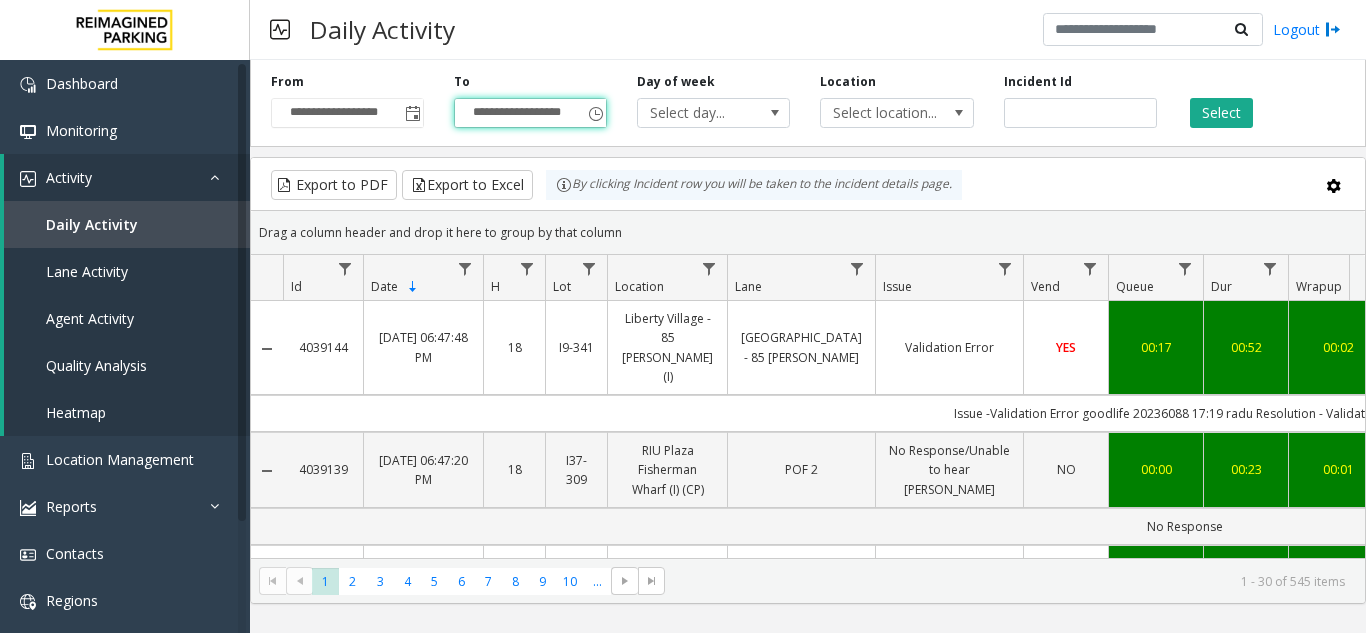 scroll, scrollTop: 0, scrollLeft: 100, axis: horizontal 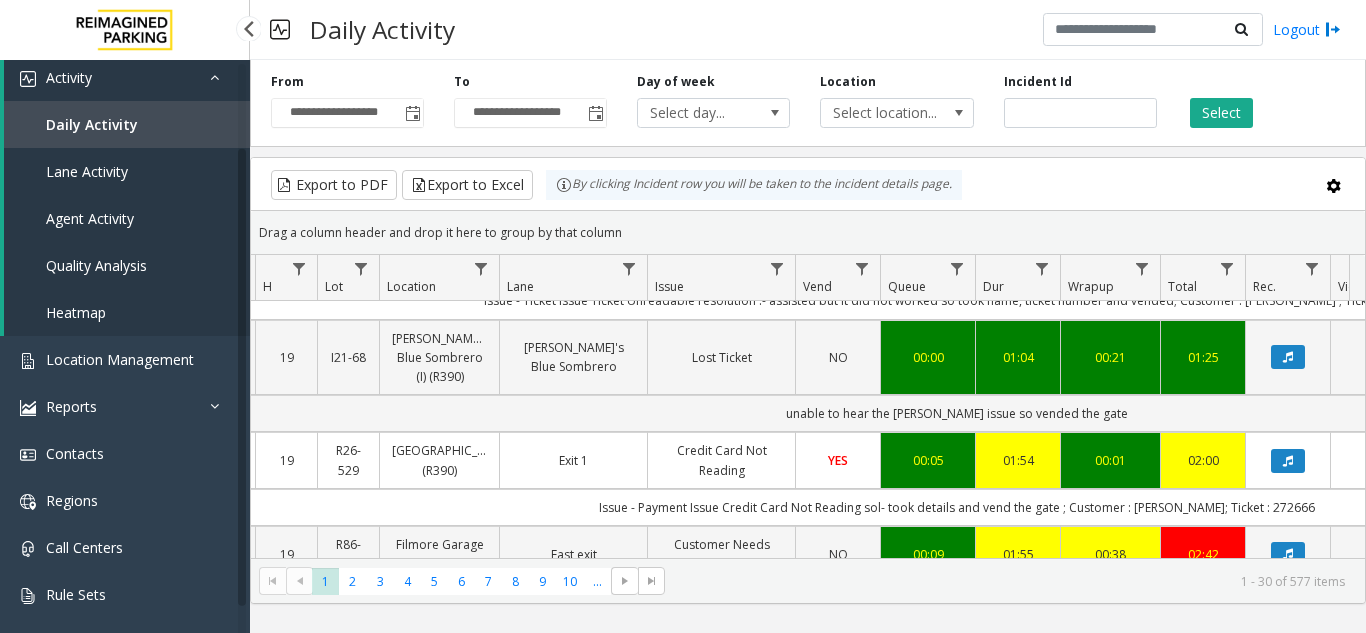 click on "Agent Activity" at bounding box center [90, 218] 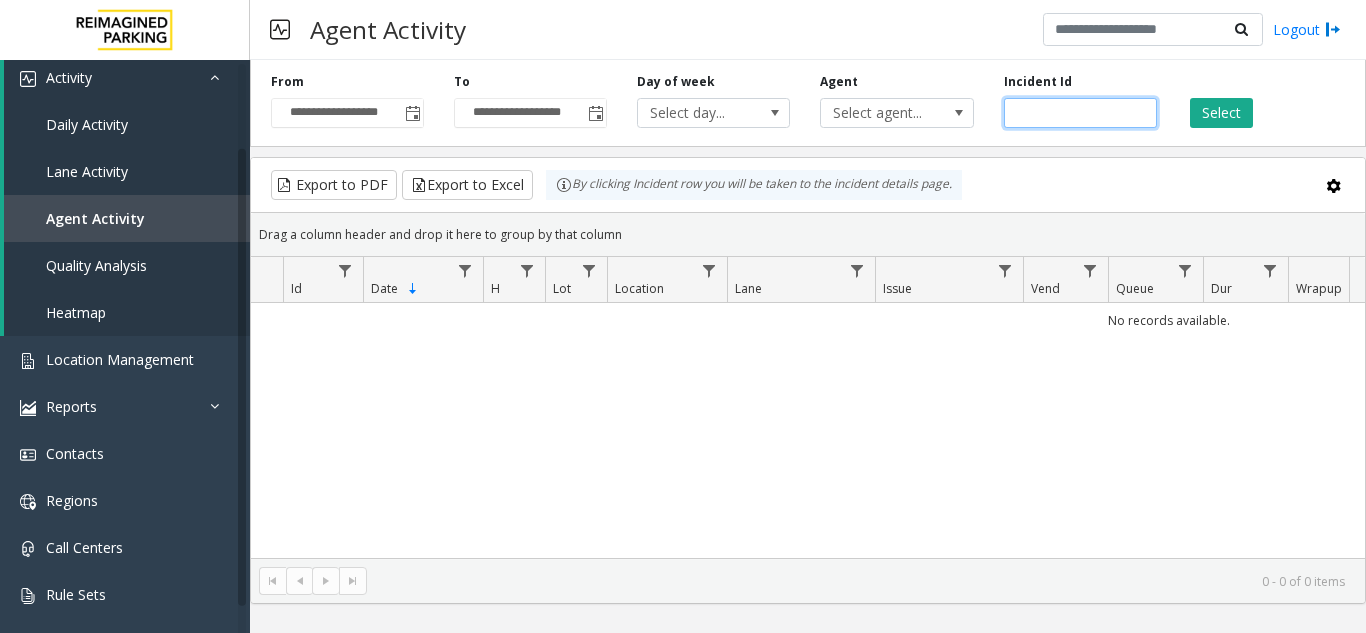 click 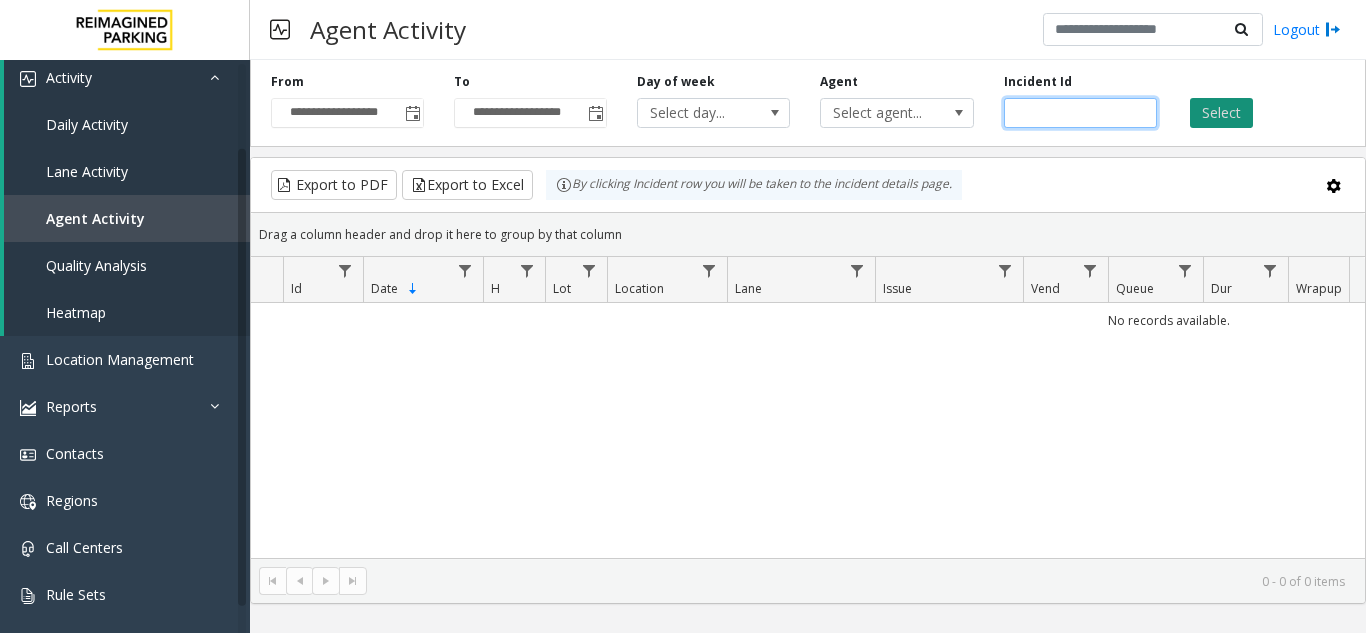 type on "*******" 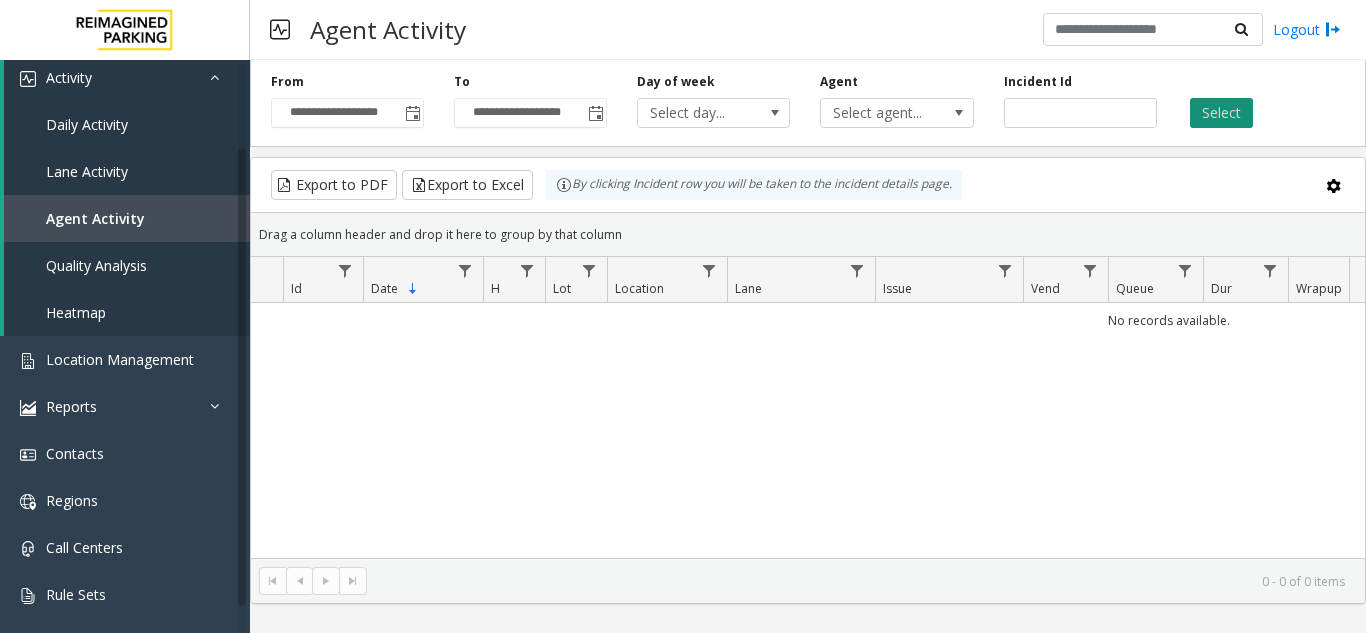 click on "Select" 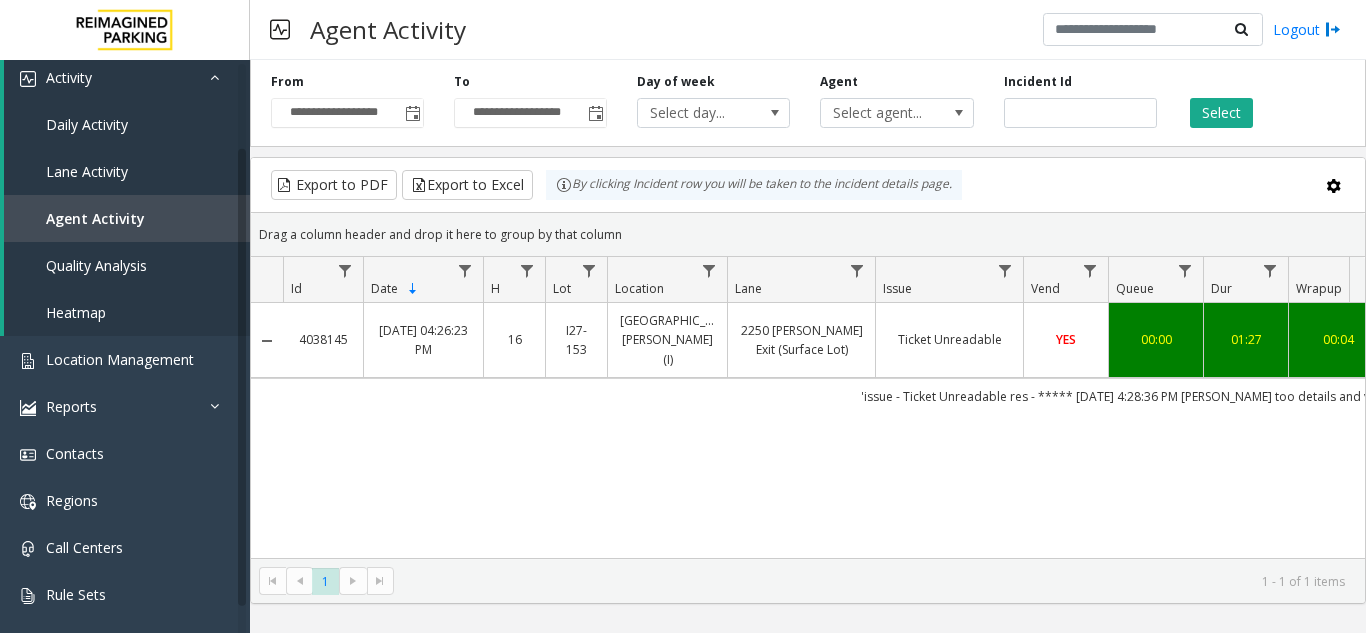 scroll, scrollTop: 0, scrollLeft: 33, axis: horizontal 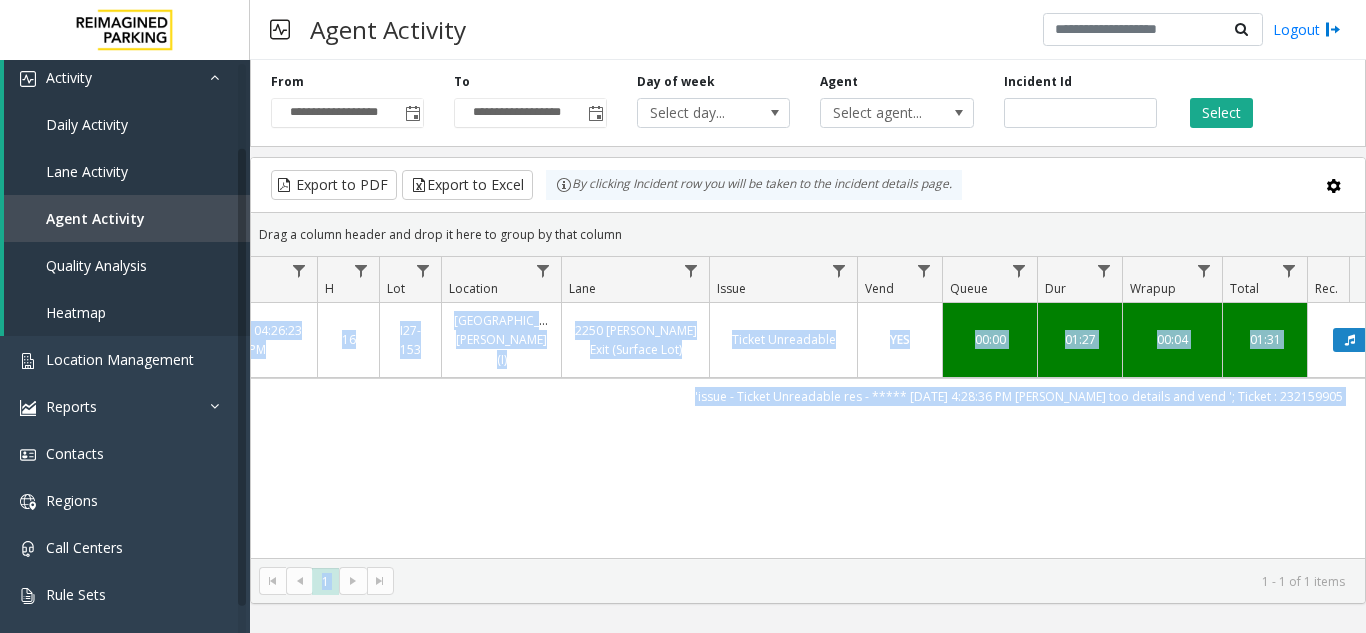 drag, startPoint x: 964, startPoint y: 558, endPoint x: 984, endPoint y: 557, distance: 20.024984 